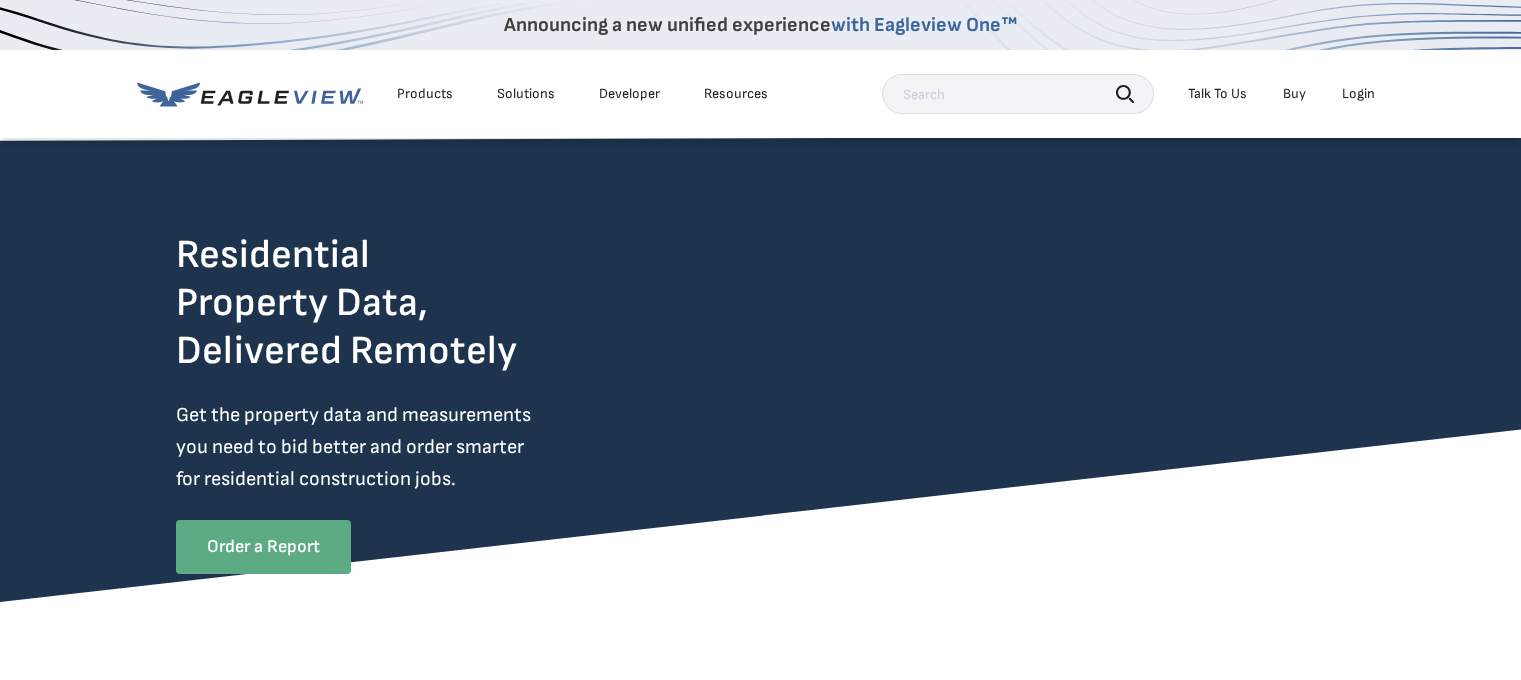 scroll, scrollTop: 0, scrollLeft: 0, axis: both 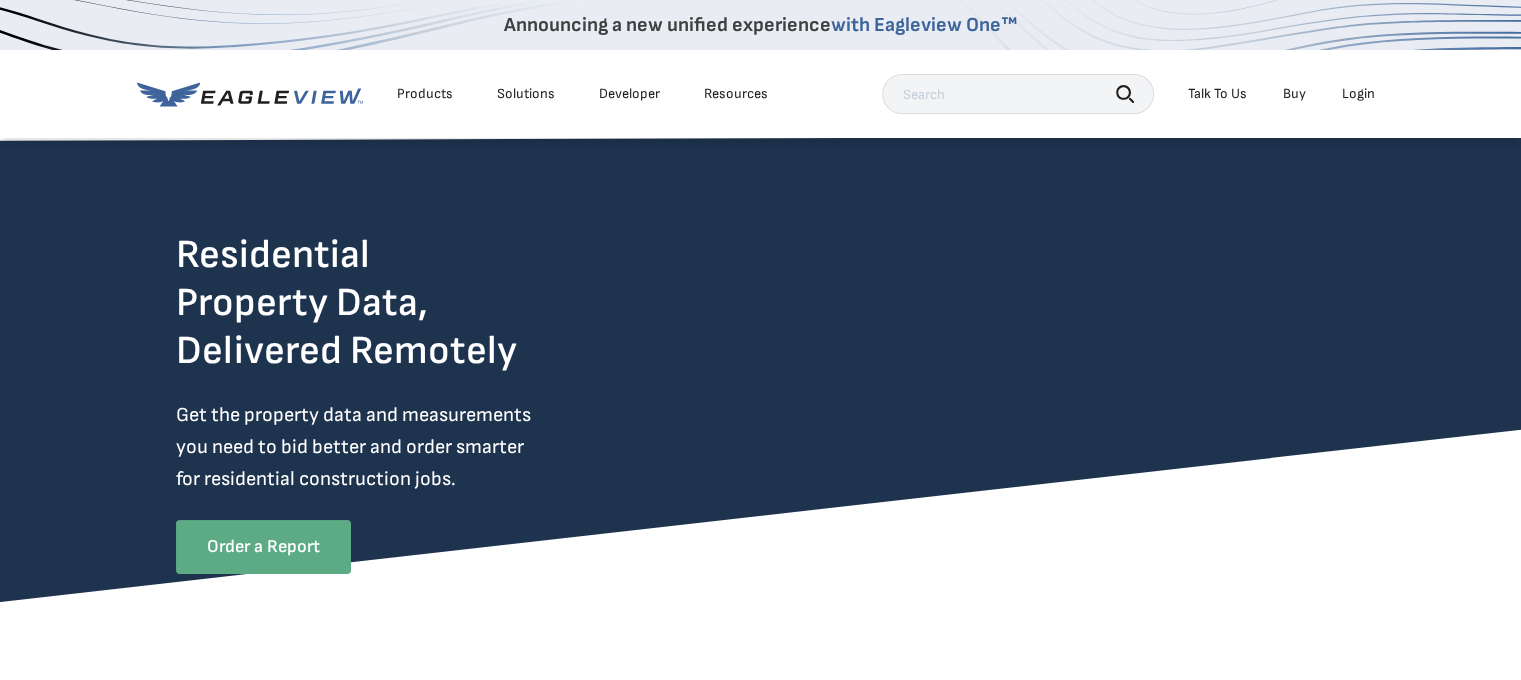 click on "Login" at bounding box center [1358, 94] 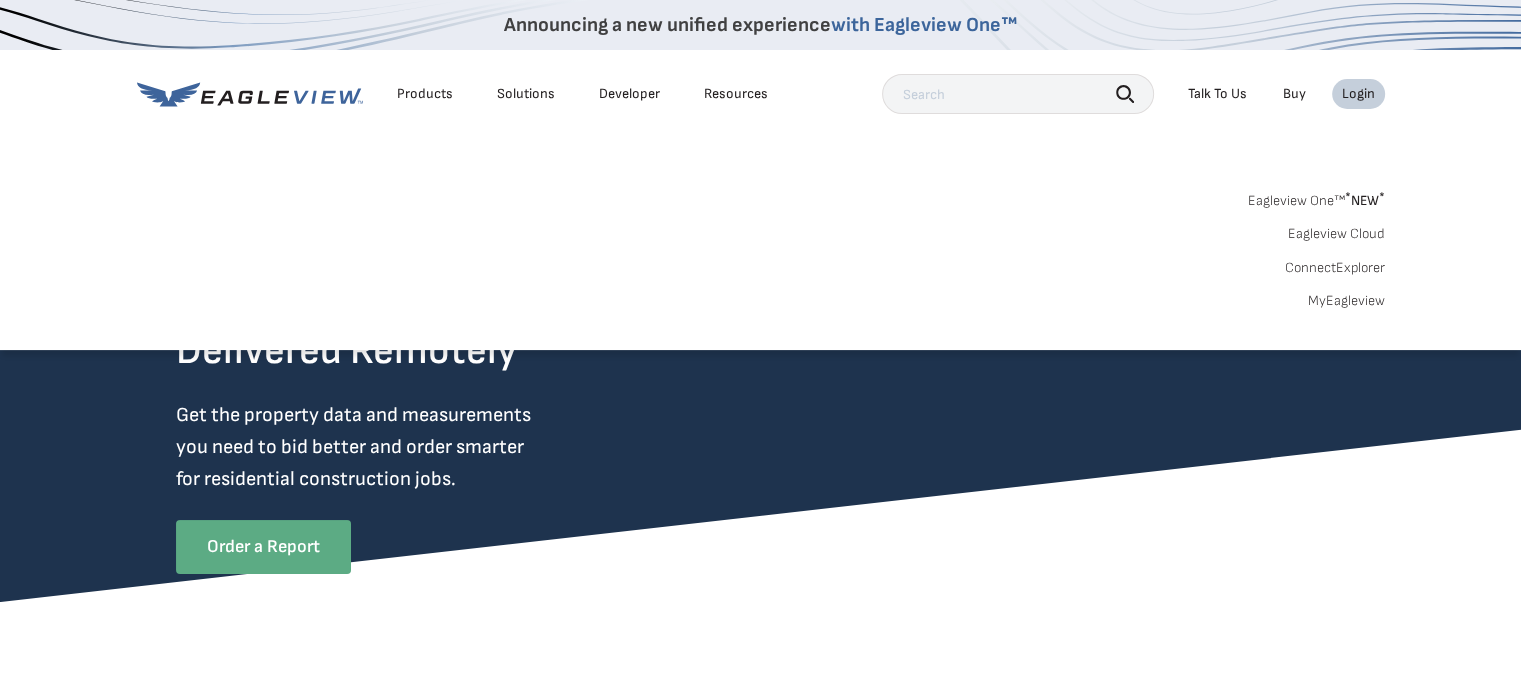 click on "Login" at bounding box center (1358, 94) 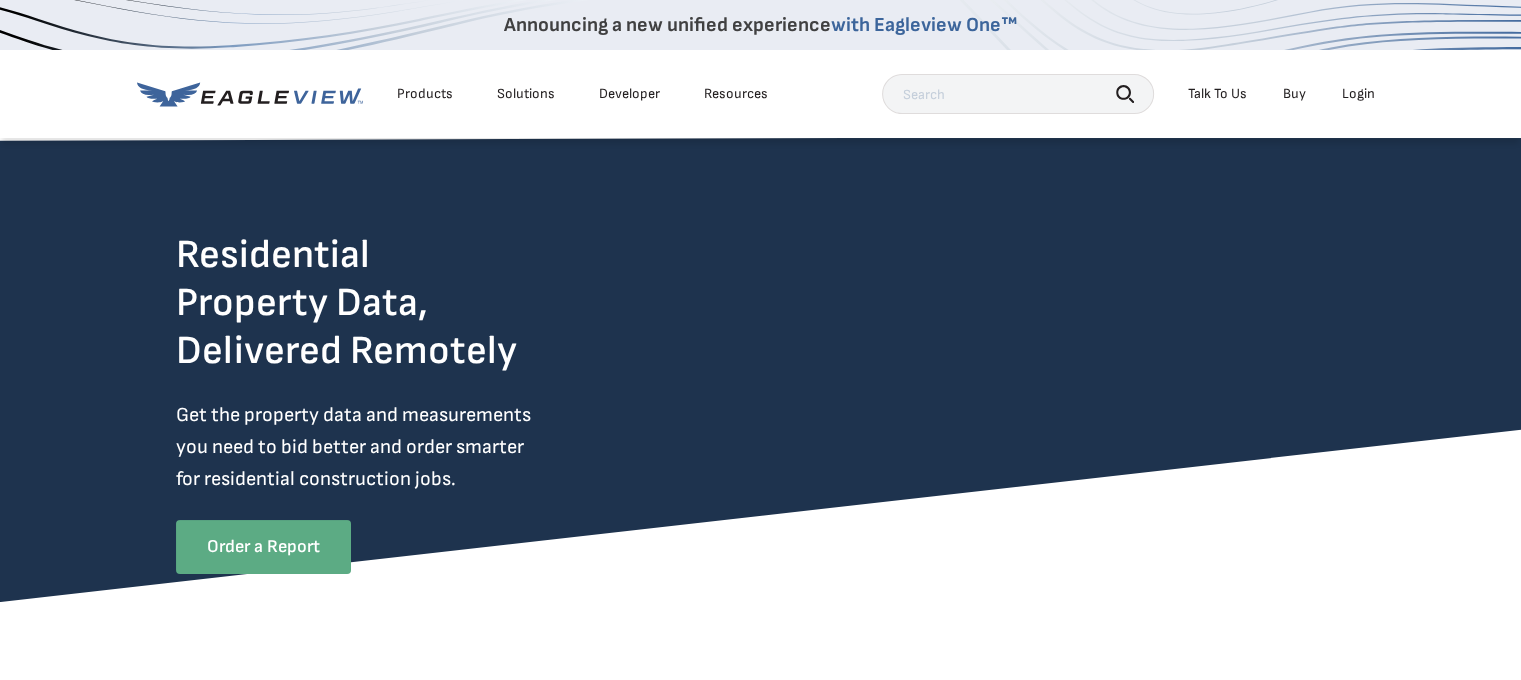 click on "Login" at bounding box center [1358, 94] 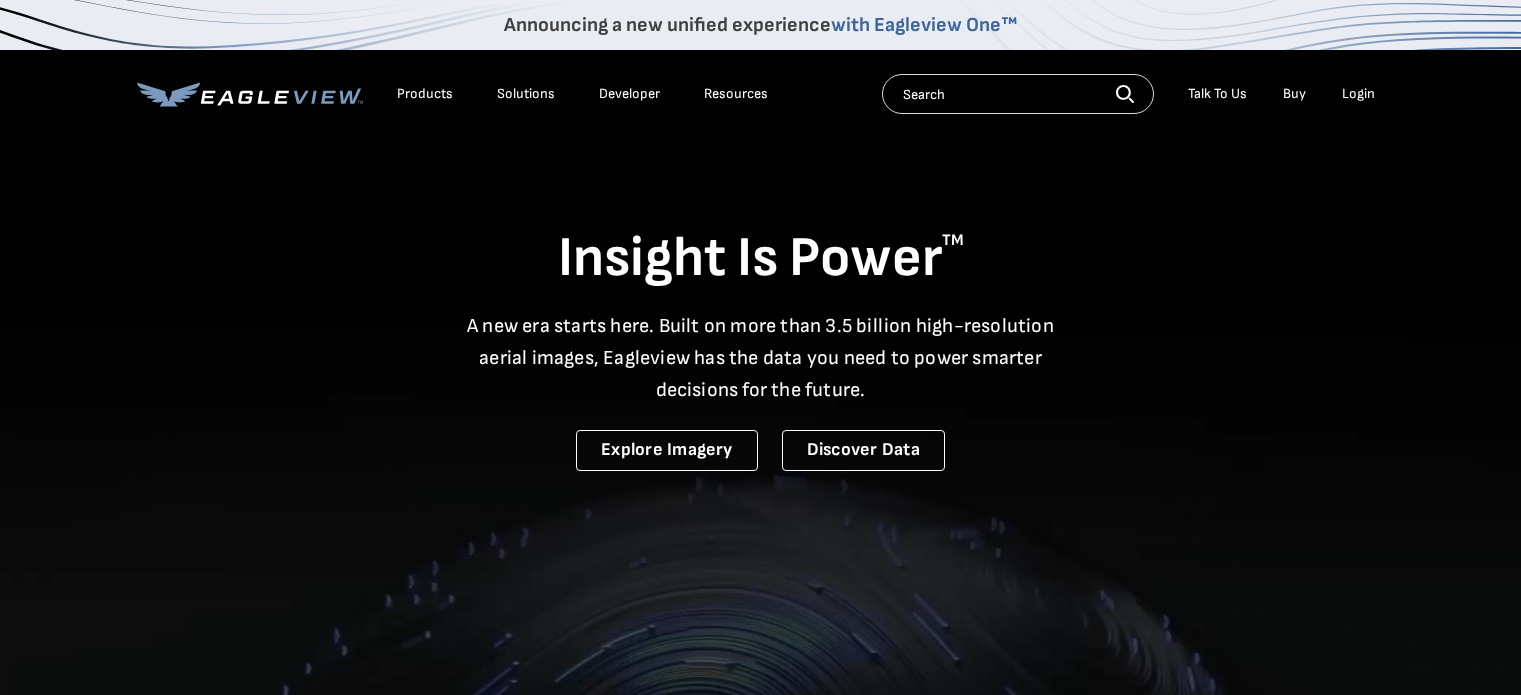 scroll, scrollTop: 0, scrollLeft: 0, axis: both 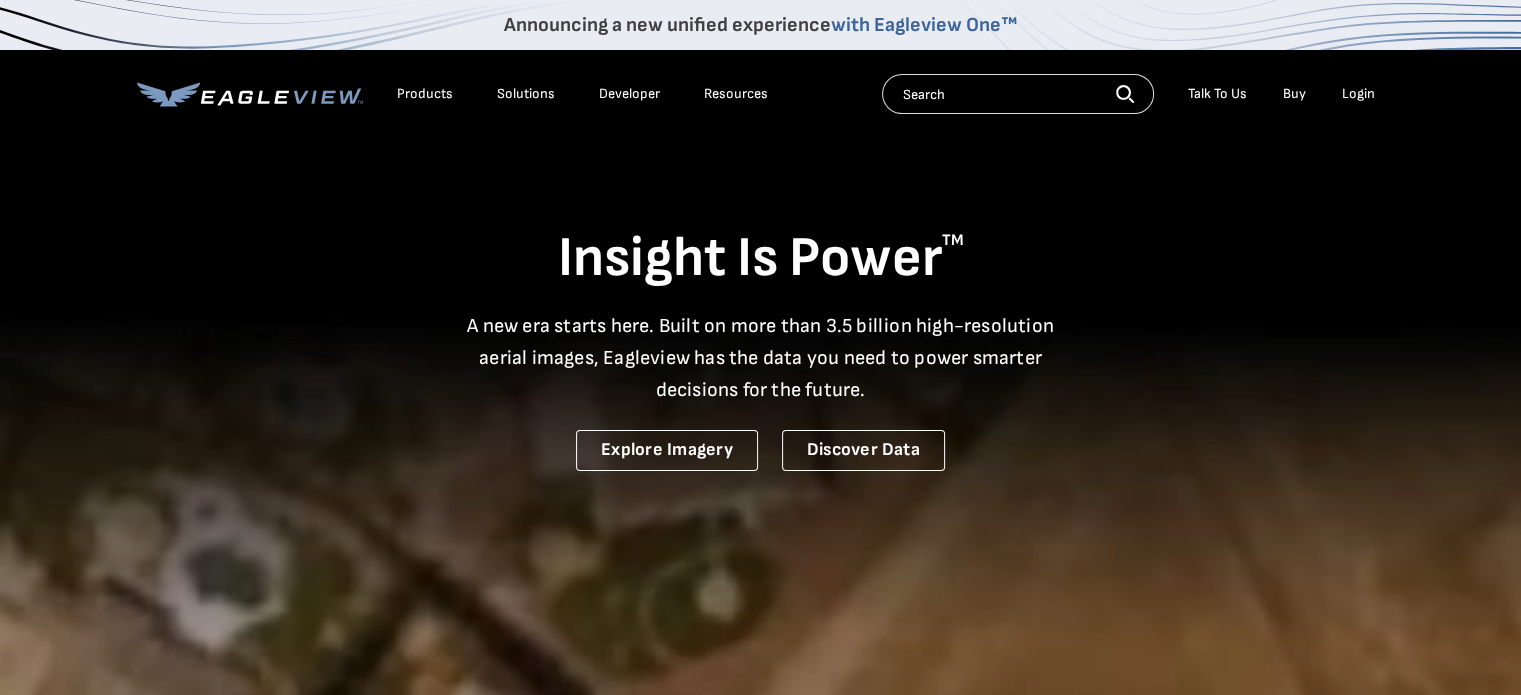 click on "Login" at bounding box center (1358, 94) 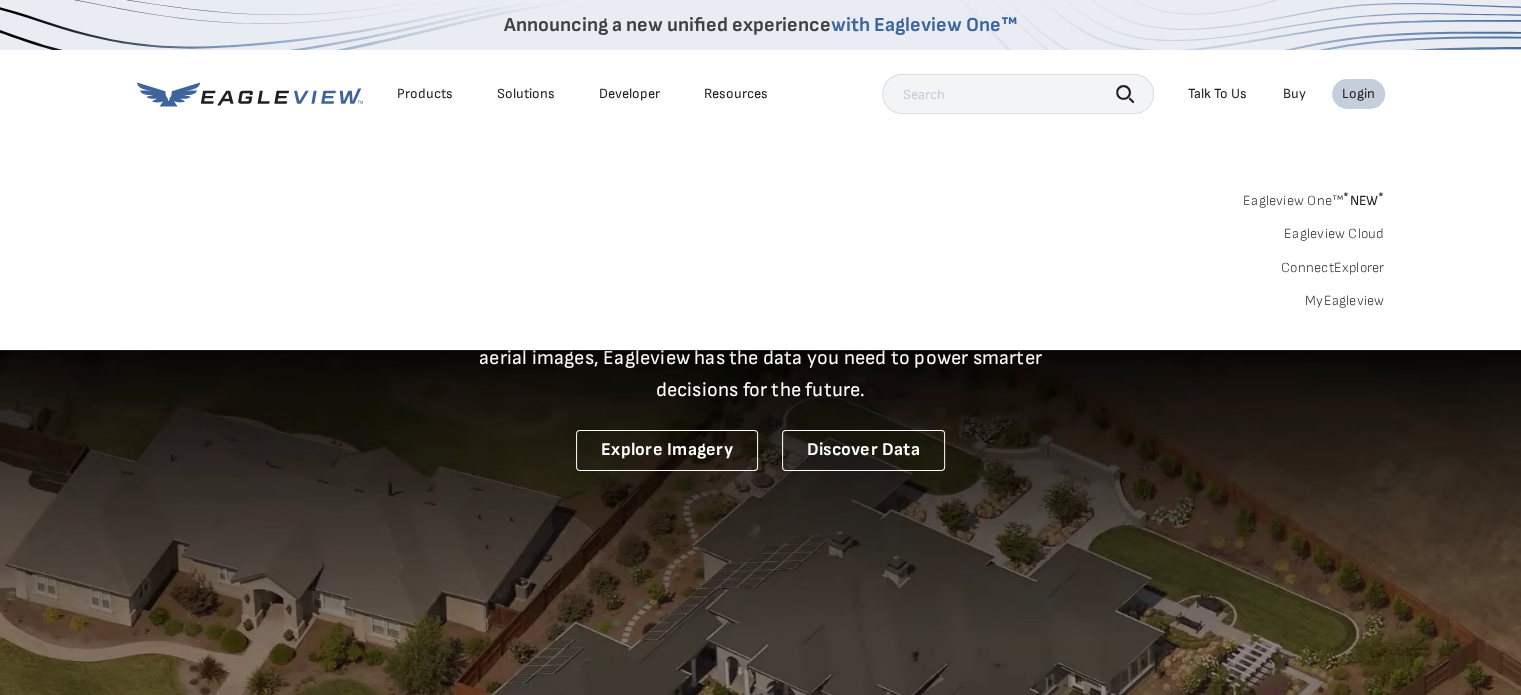 scroll, scrollTop: 0, scrollLeft: 0, axis: both 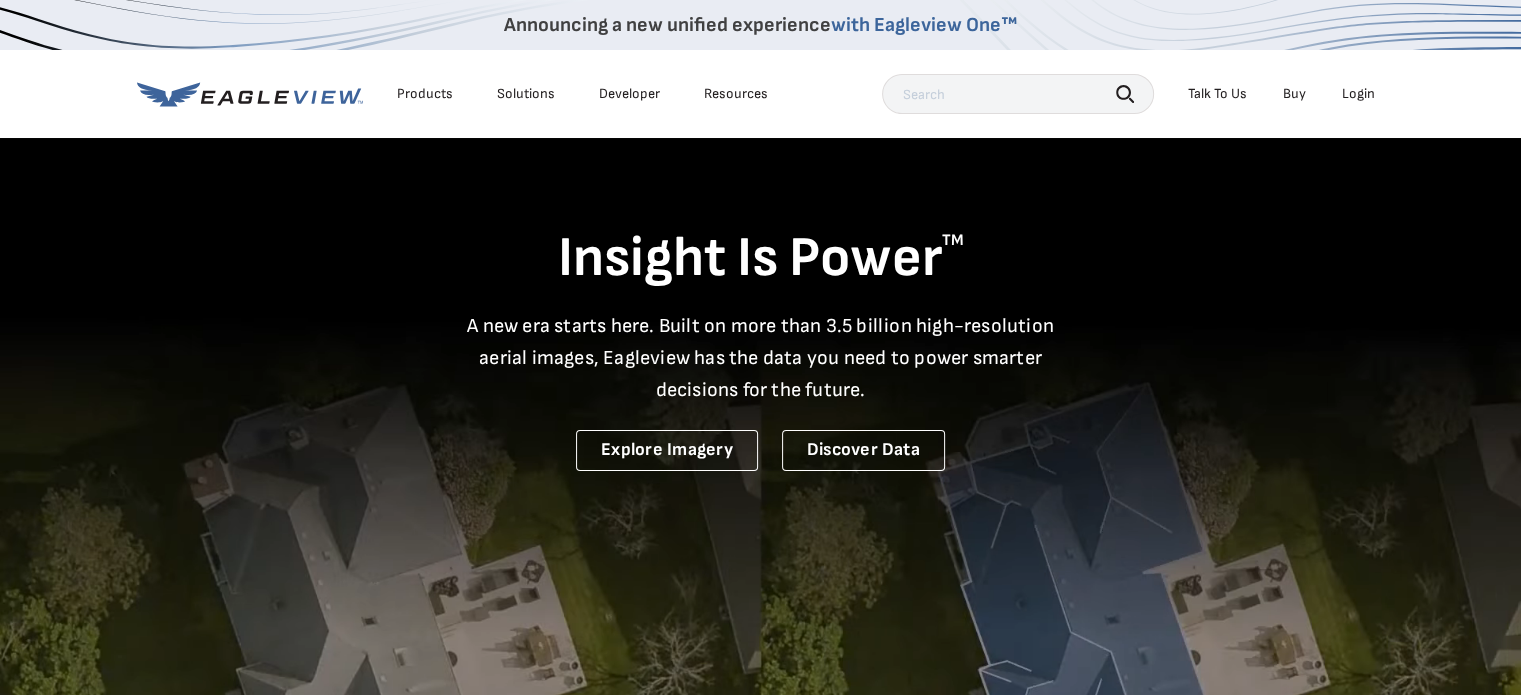 drag, startPoint x: 1323, startPoint y: 419, endPoint x: 1326, endPoint y: 401, distance: 18.248287 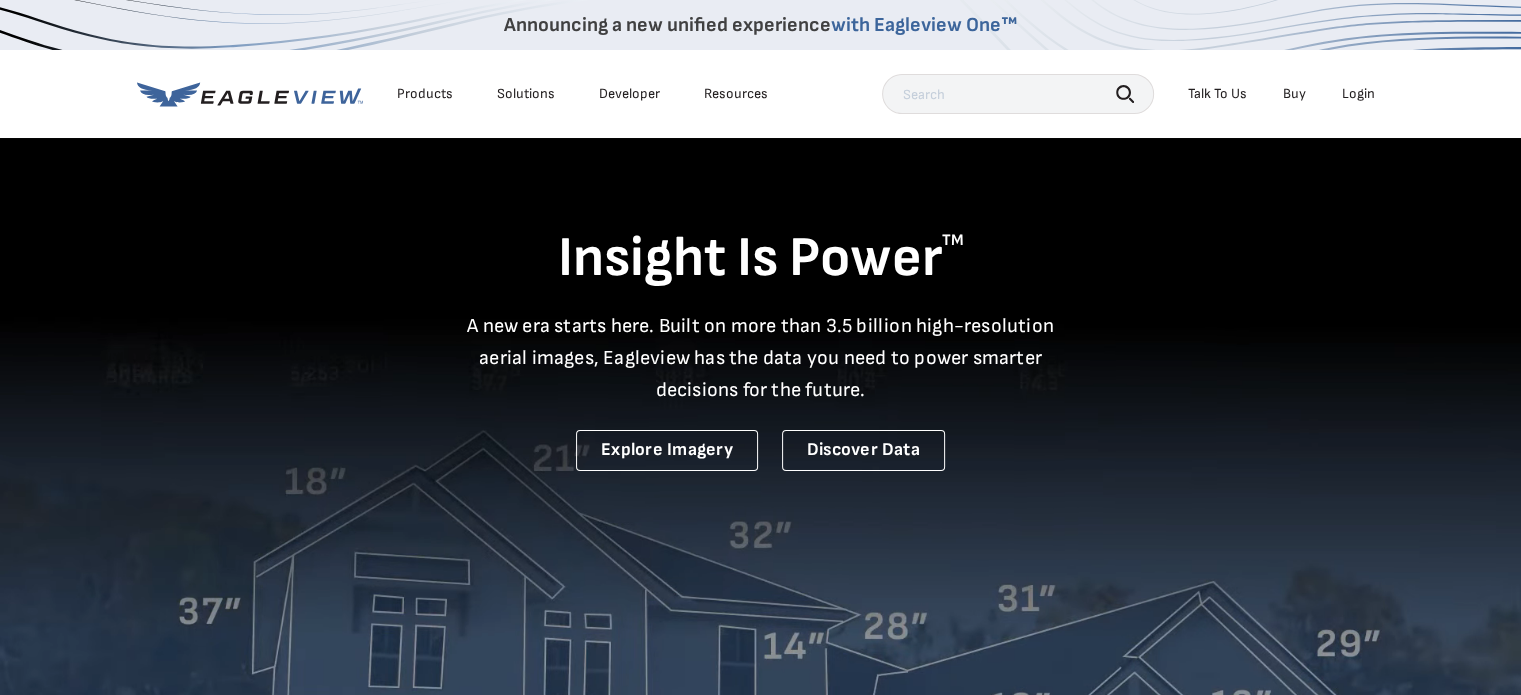 click on "Insight Is Power TM
A new era starts here. Built on more than 3.5 billion high-resolution aerial images, Eagleview has the data you need to power smarter decisions for the future.
Explore Imagery
Discover Data" at bounding box center [761, 303] 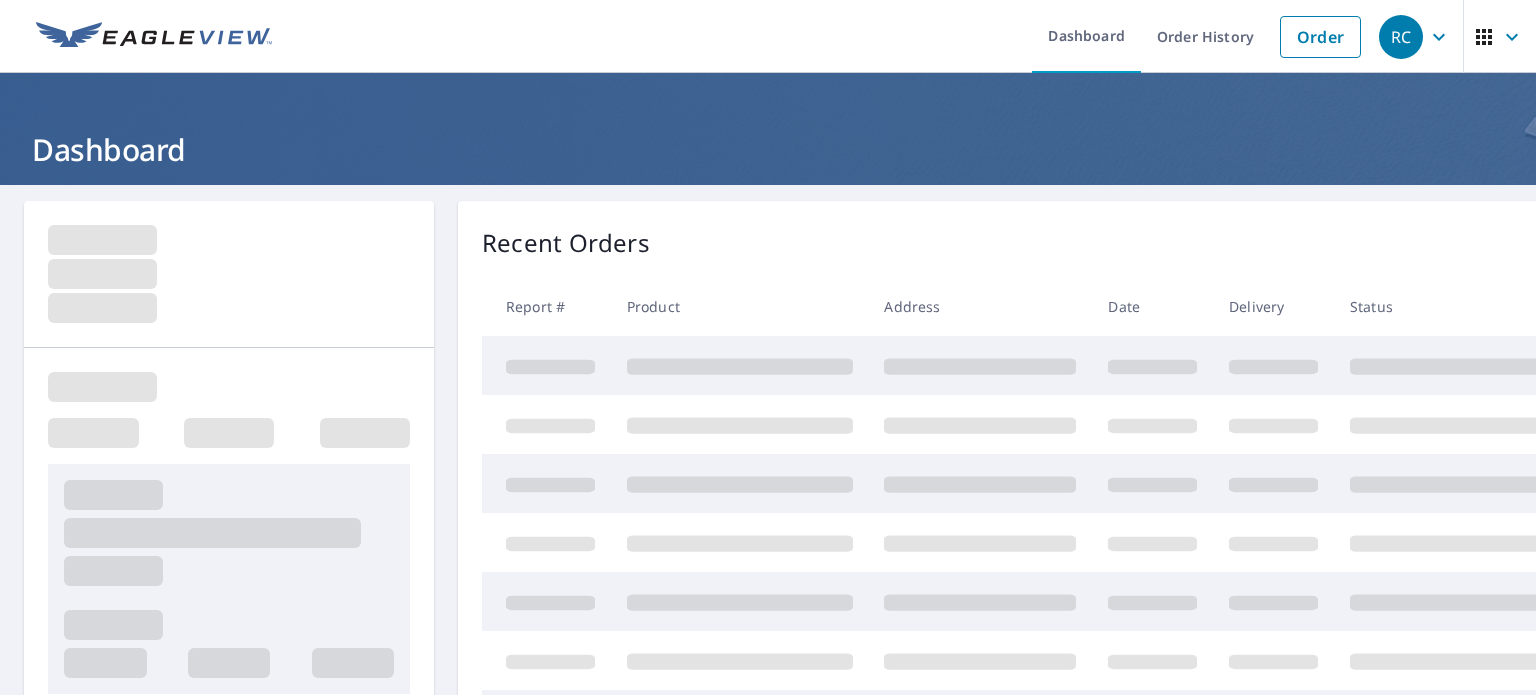 scroll, scrollTop: 0, scrollLeft: 0, axis: both 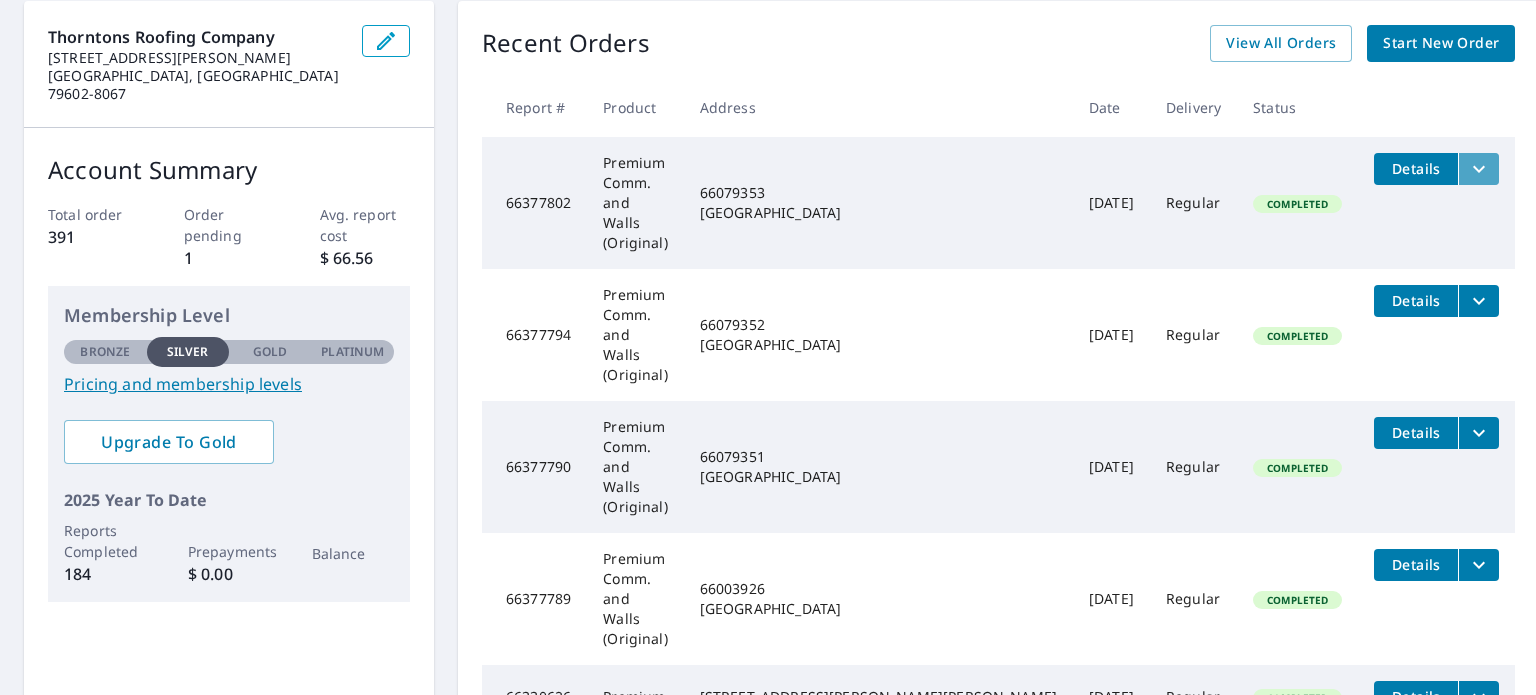 click 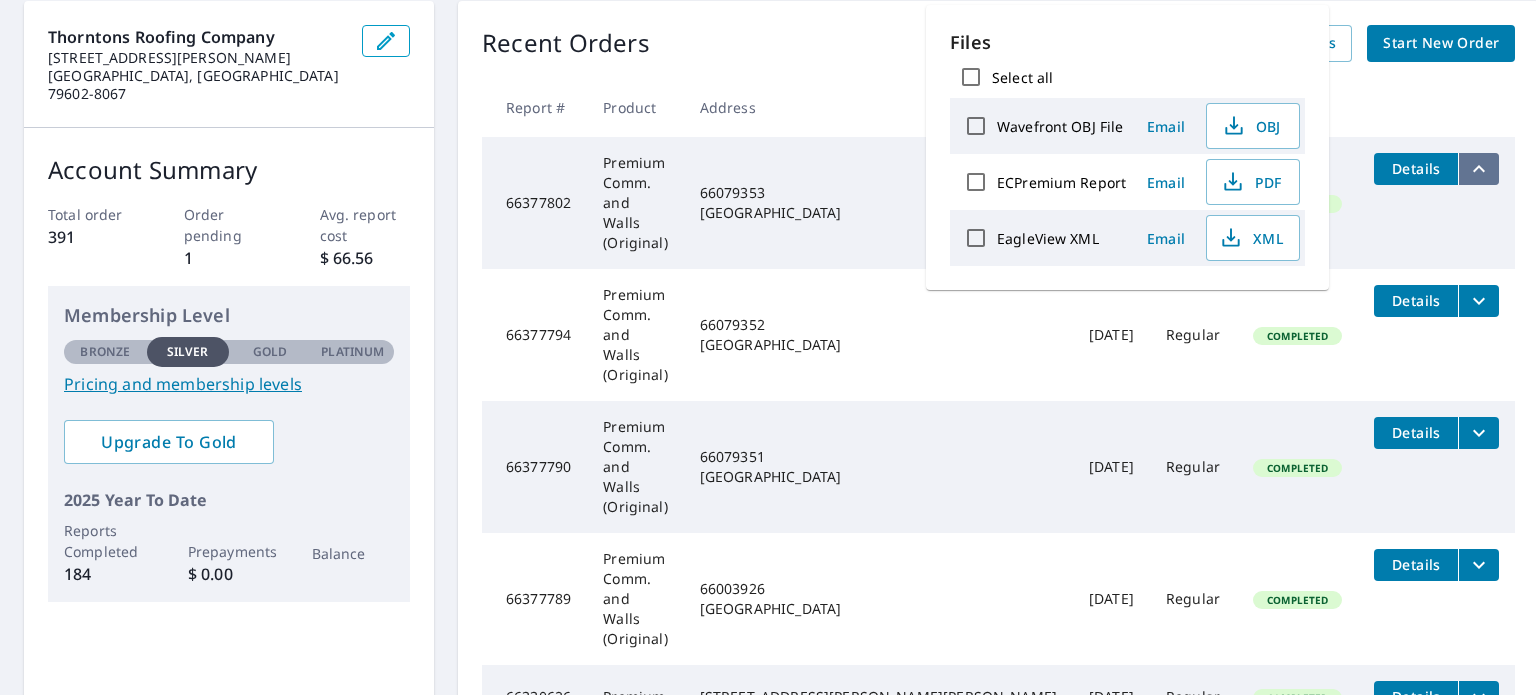 click 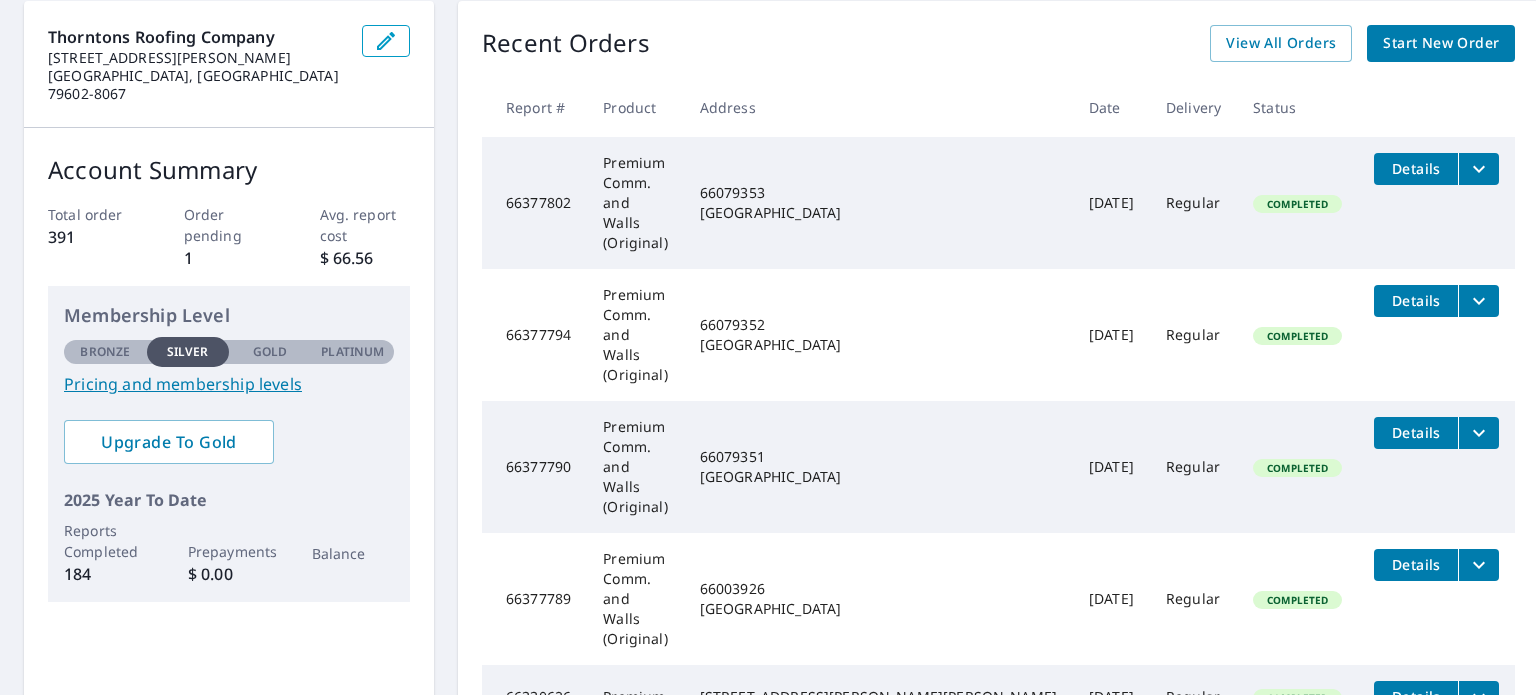 click on "Premium Comm. and Walls (Original)" at bounding box center [635, 203] 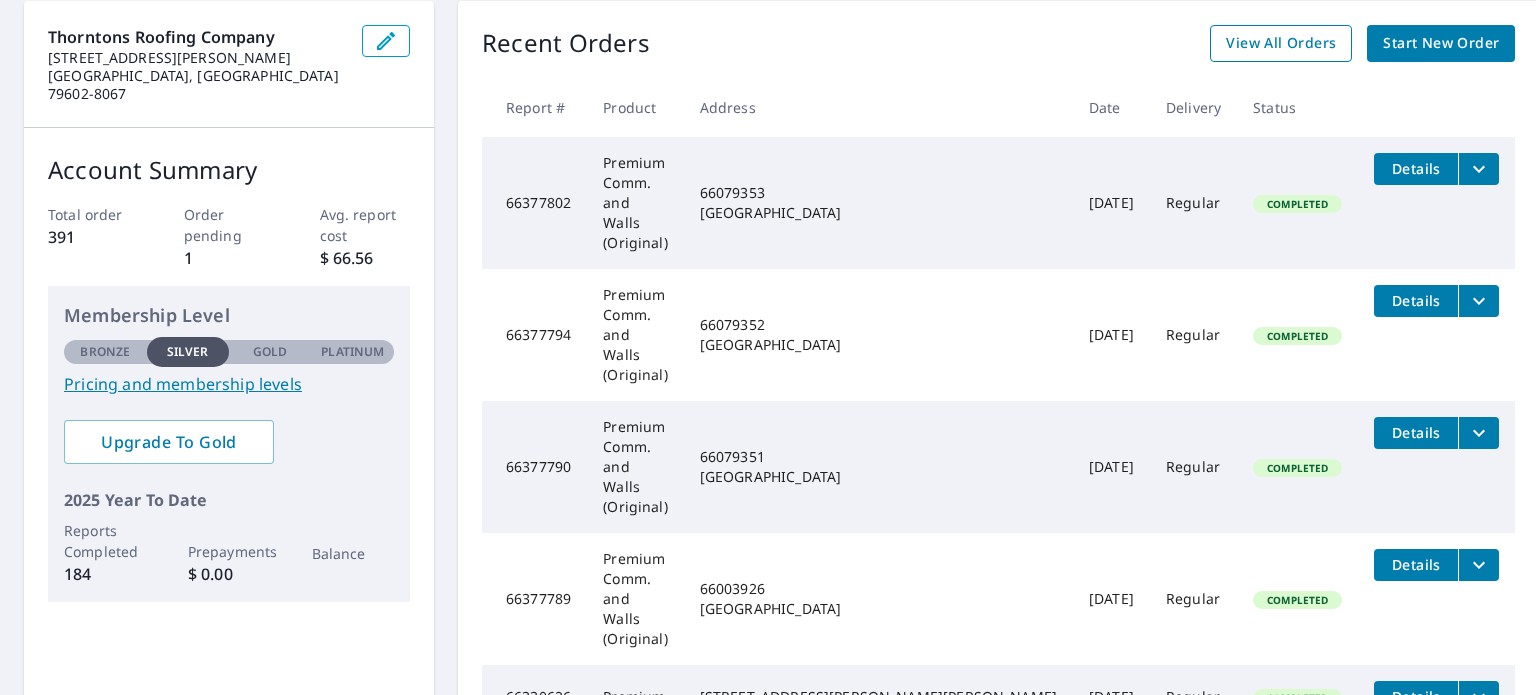 click on "View All Orders" at bounding box center [1281, 43] 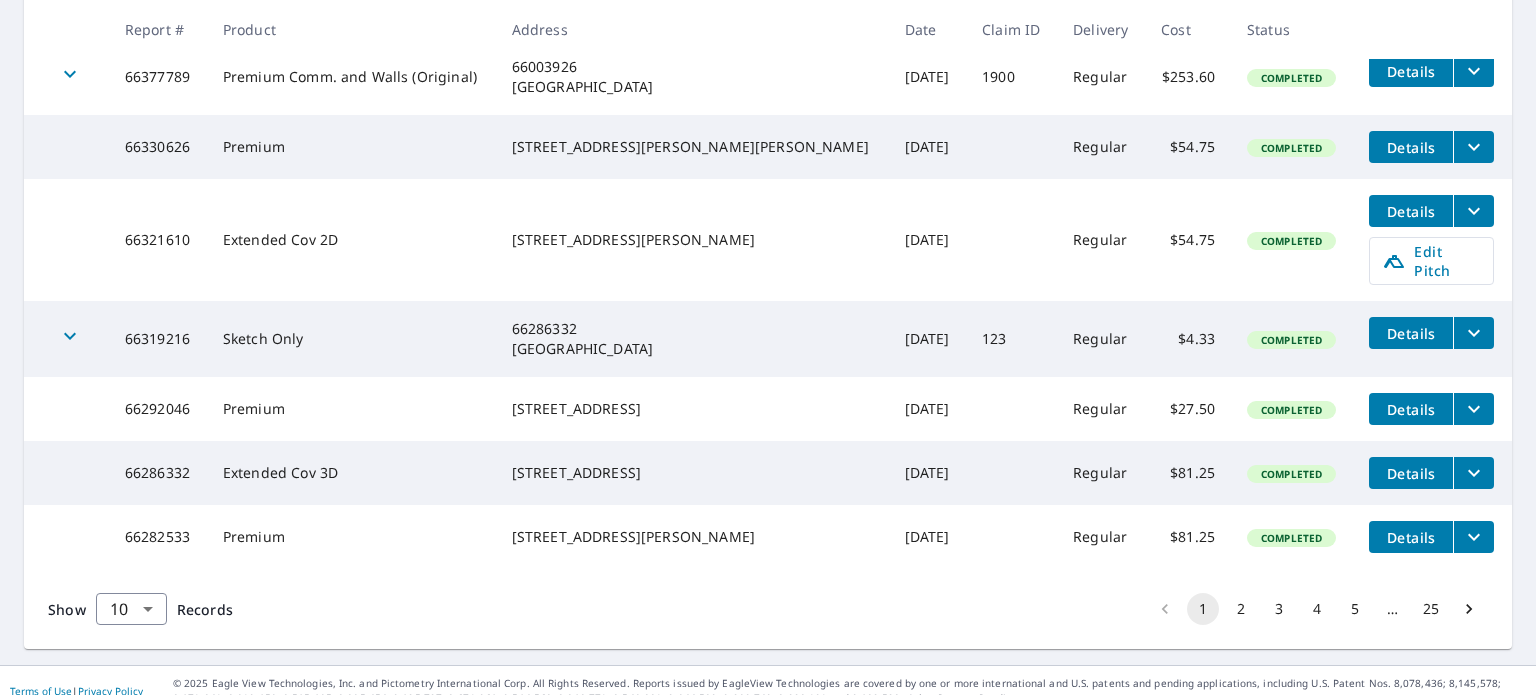 scroll, scrollTop: 670, scrollLeft: 0, axis: vertical 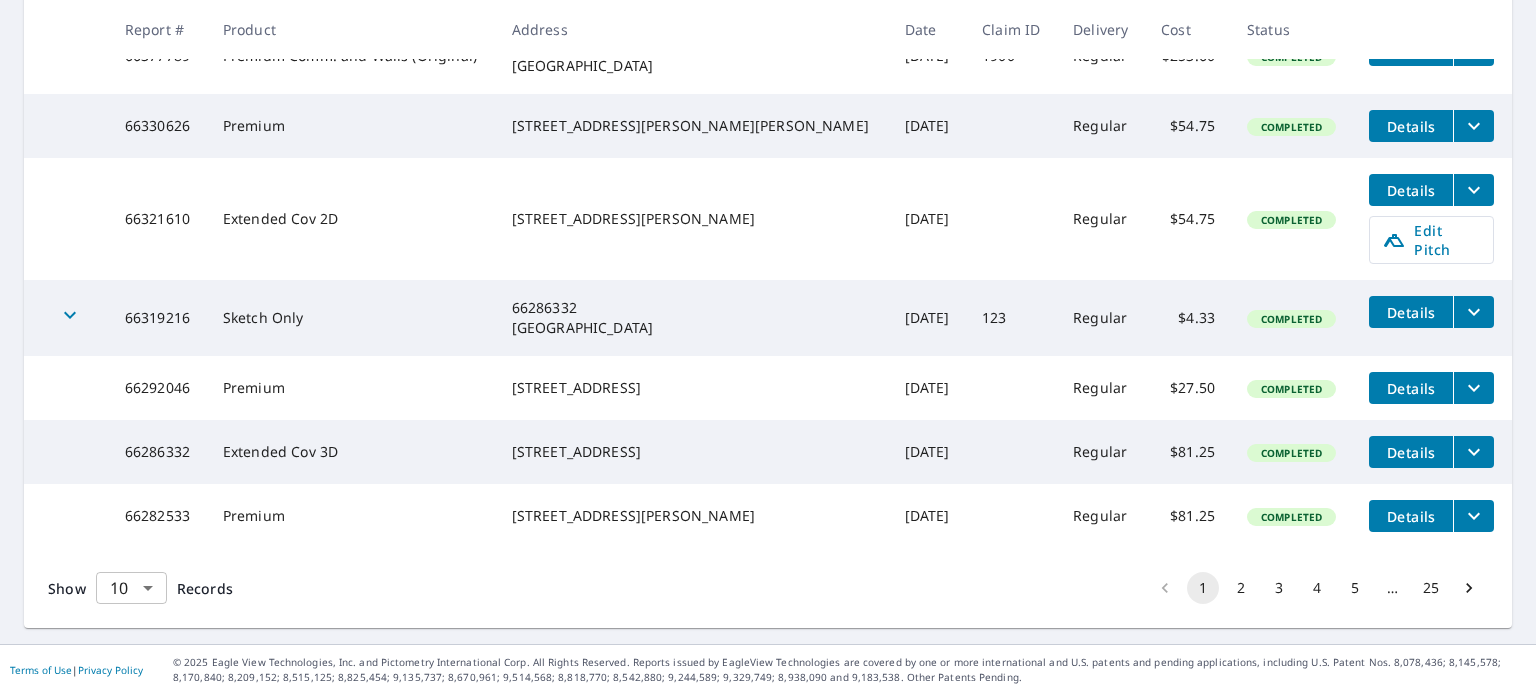 click on "RC RC
Dashboard Order History Order RC Dashboard / Order History Order History ​ Search Download Excel 1-10 of 247 records shown Refine results by choosing filters Products Status Orgs Last year Apply Reset Report # Product Address Date Claim ID Delivery Cost Status 66377802 Premium Comm. and Walls (Original) 66079353
big spring, TX 79720 Jul 13, 2025 1900 Regular $253.60 Completed Details 66377794 Premium Comm. and Walls (Original) 66079352
big spring, TX 79720 Jul 13, 2025 1900 Regular $253.60 Completed Details 66377790 Premium Comm. and Walls (Original) 66079351
big spring, TX 79720 Jul 13, 2025 1900 Regular $253.60 Completed Details 66377789 Premium Comm. and Walls (Original) 66003926
big spring, TX 79720 Jul 13, 2025 1900 Regular $253.60 Completed Details 66330626 Premium 3502 High Meadows Dr
Abilene, TX 79605 Jul 10, 2025 Regular $54.75 Completed Details 66321610 Extended Cov 2D 202 N 2nd St
Goree, TX 76363 Jul 09, 2025 Regular $54.75 Completed Details Edit Pitch 66319216 Sketch Only 123 Regular" at bounding box center [768, 347] 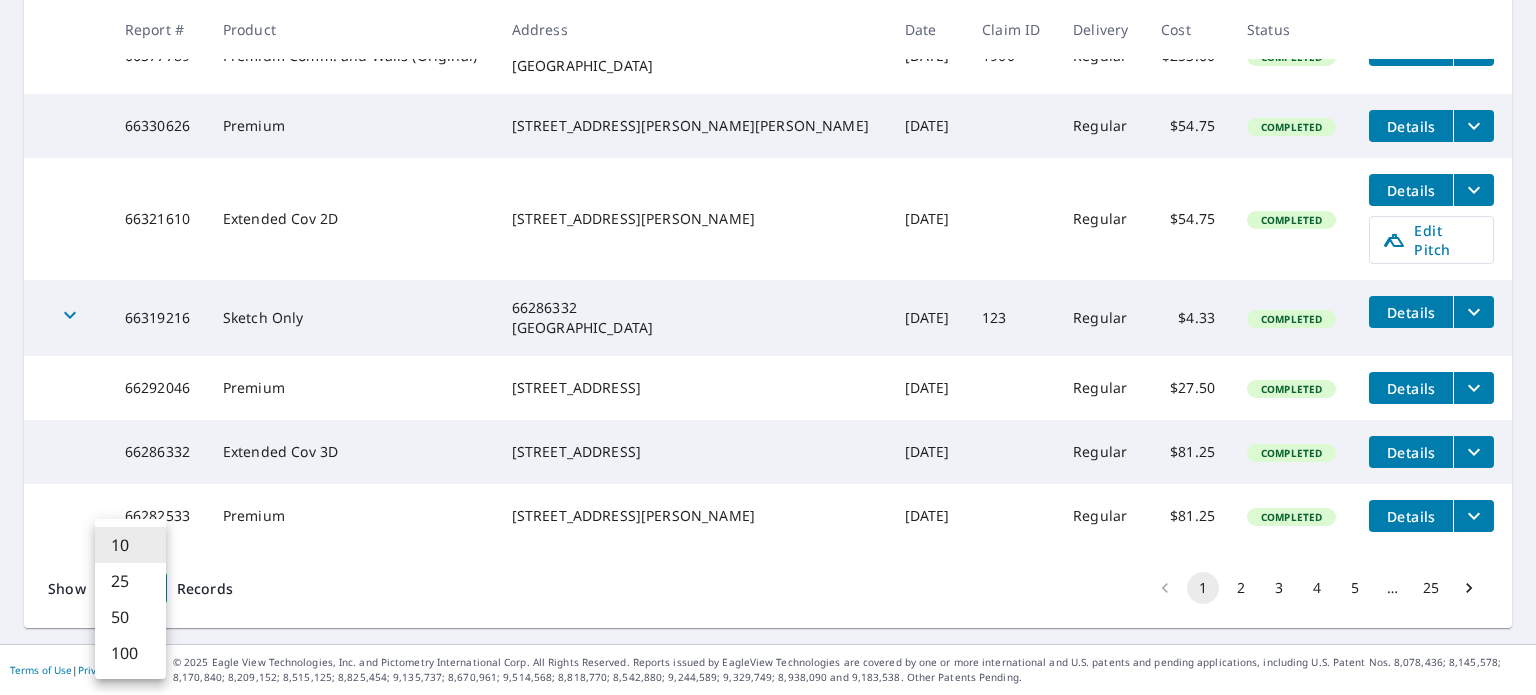 click on "100" at bounding box center (130, 653) 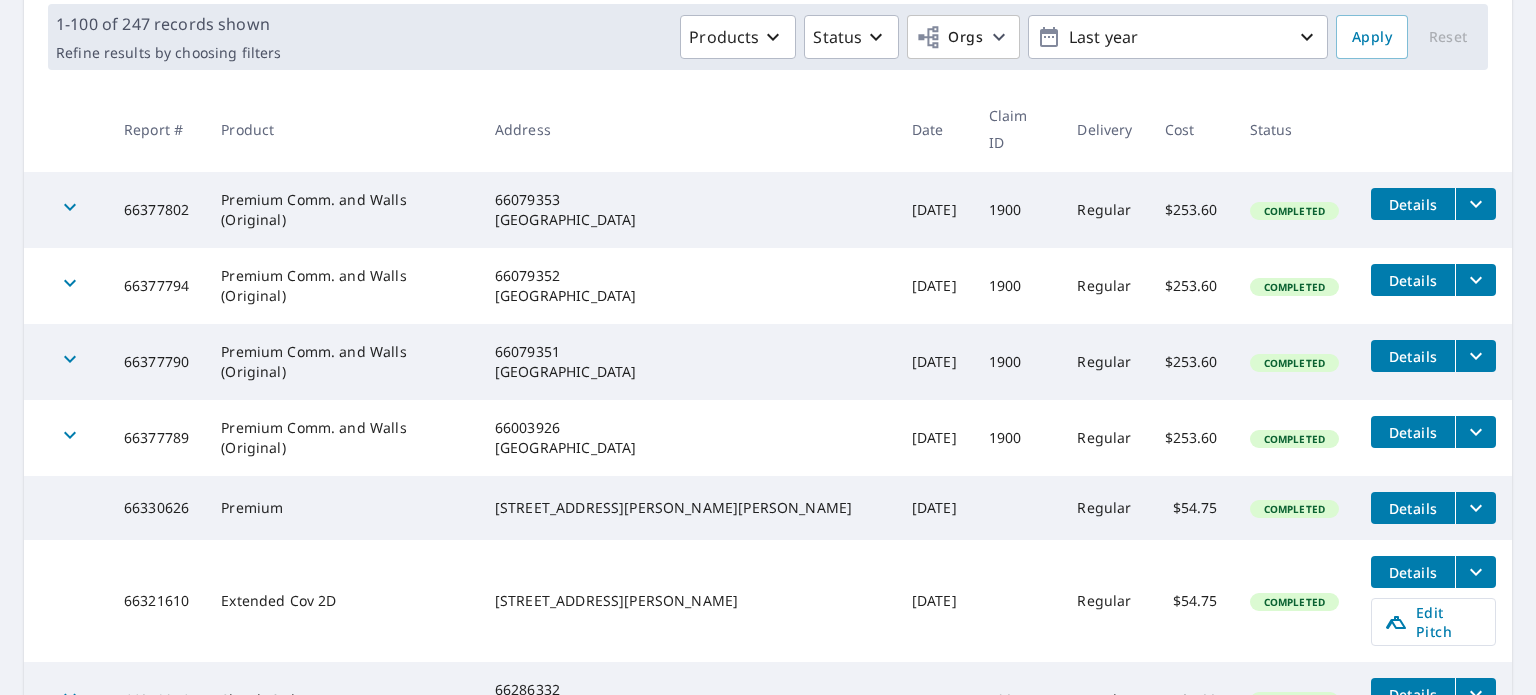scroll, scrollTop: 299, scrollLeft: 0, axis: vertical 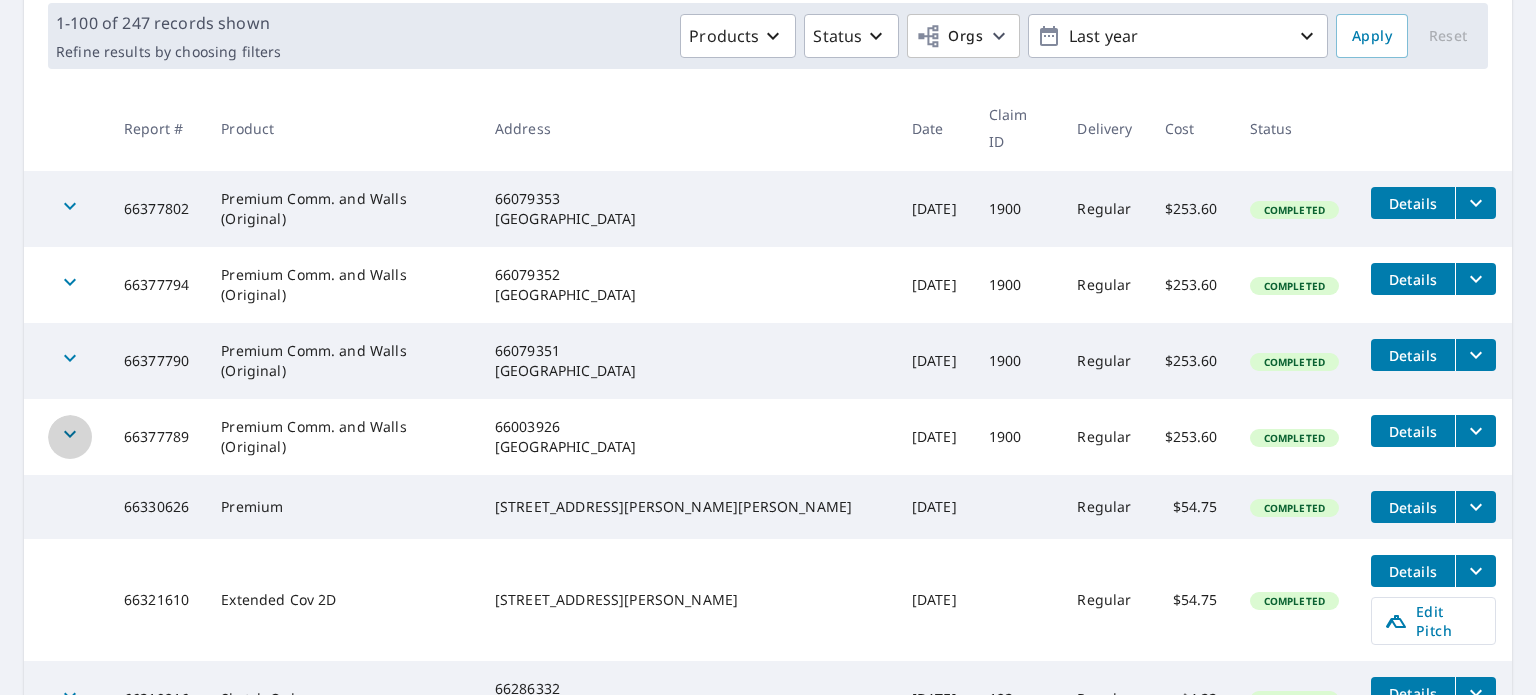 drag, startPoint x: 61, startPoint y: 412, endPoint x: 75, endPoint y: 410, distance: 14.142136 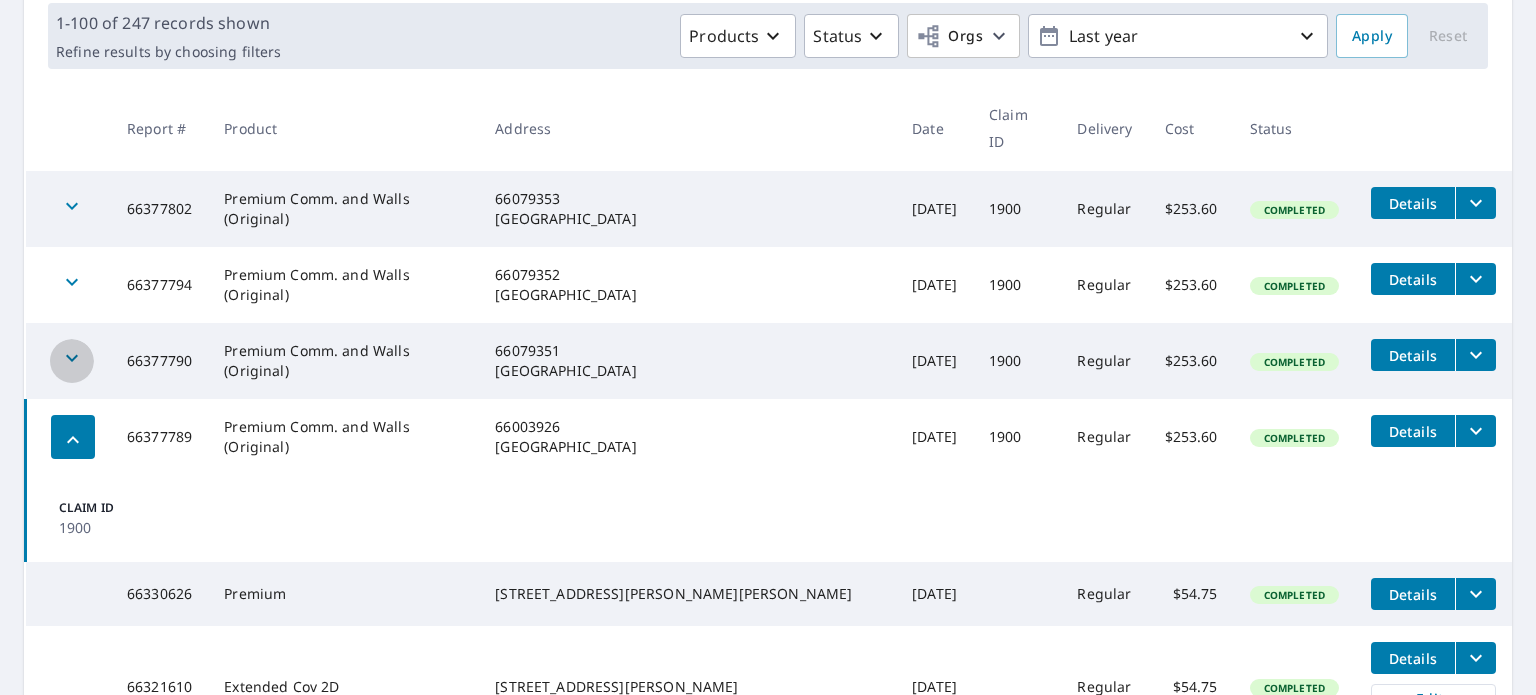 click 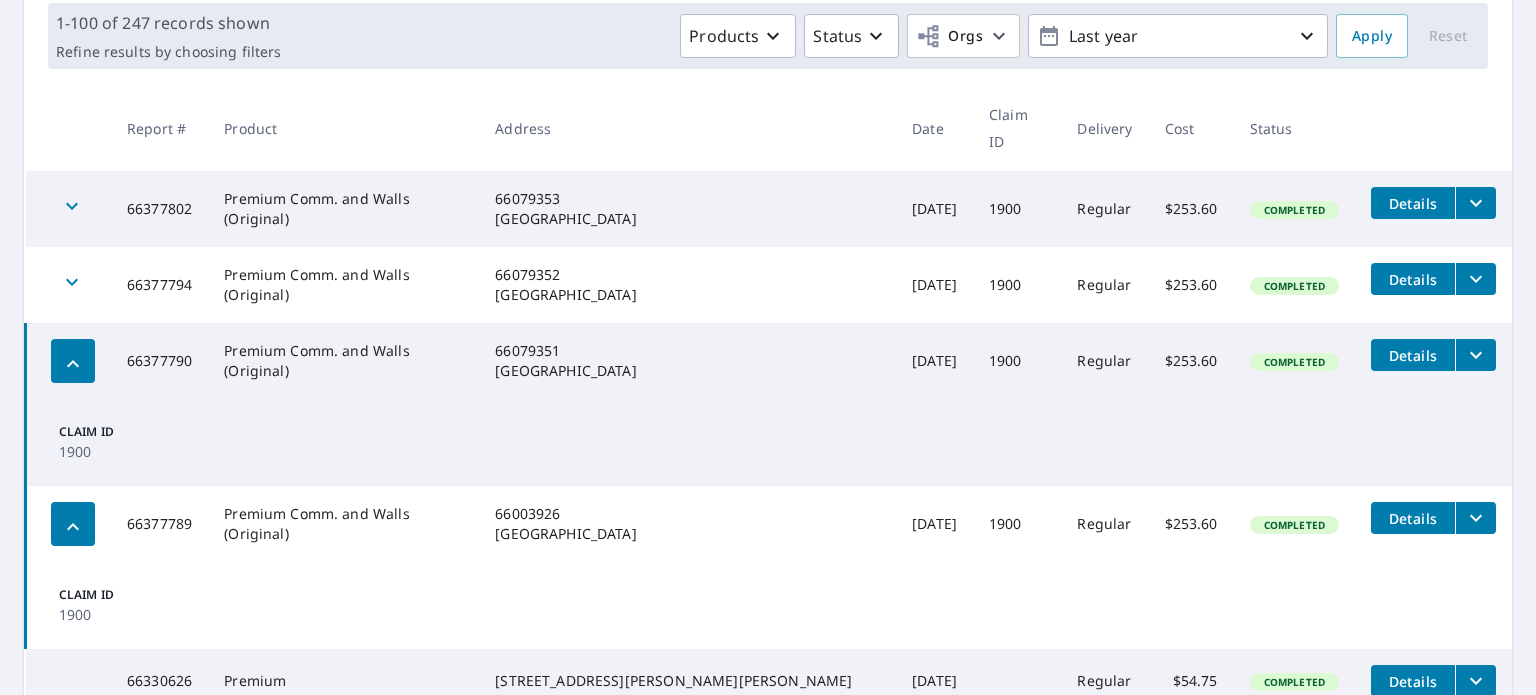 drag, startPoint x: 76, startPoint y: 260, endPoint x: 68, endPoint y: 253, distance: 10.630146 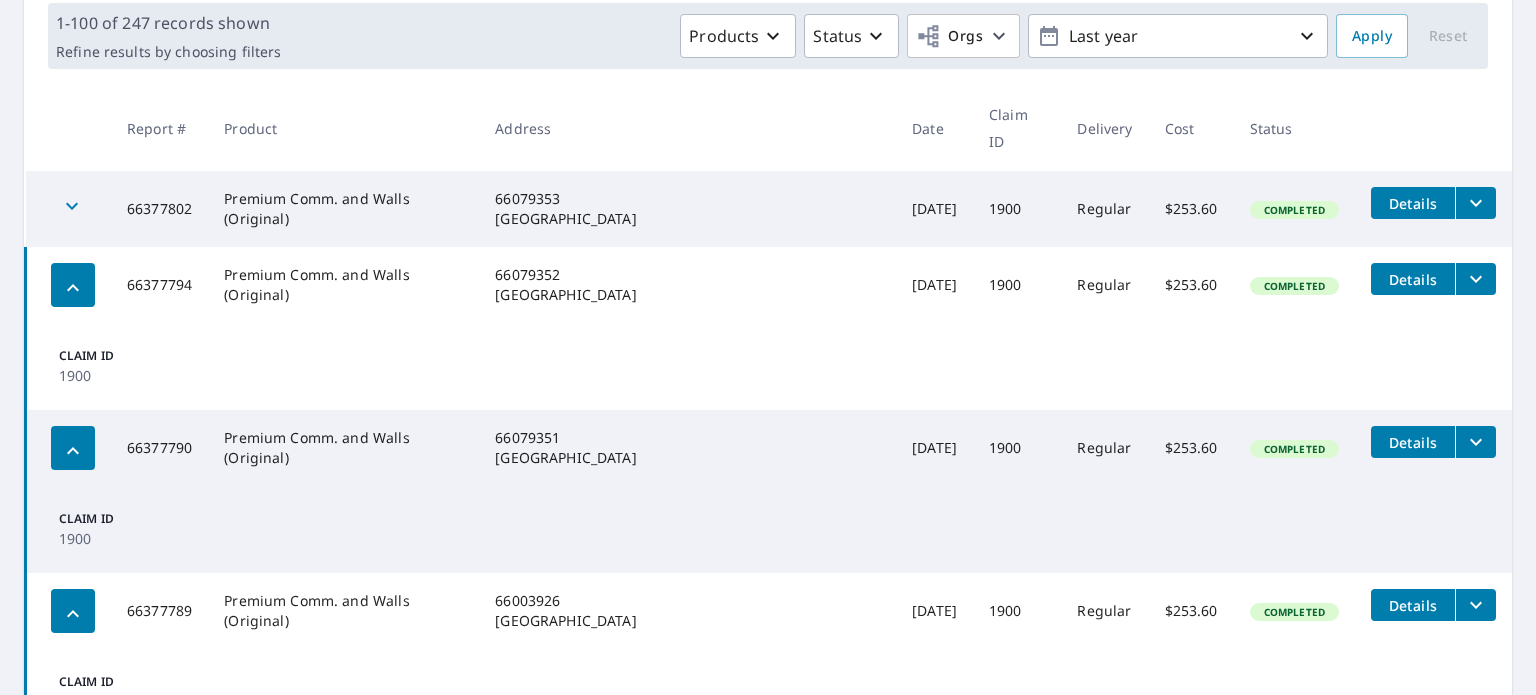 drag, startPoint x: 72, startPoint y: 187, endPoint x: 87, endPoint y: 209, distance: 26.627054 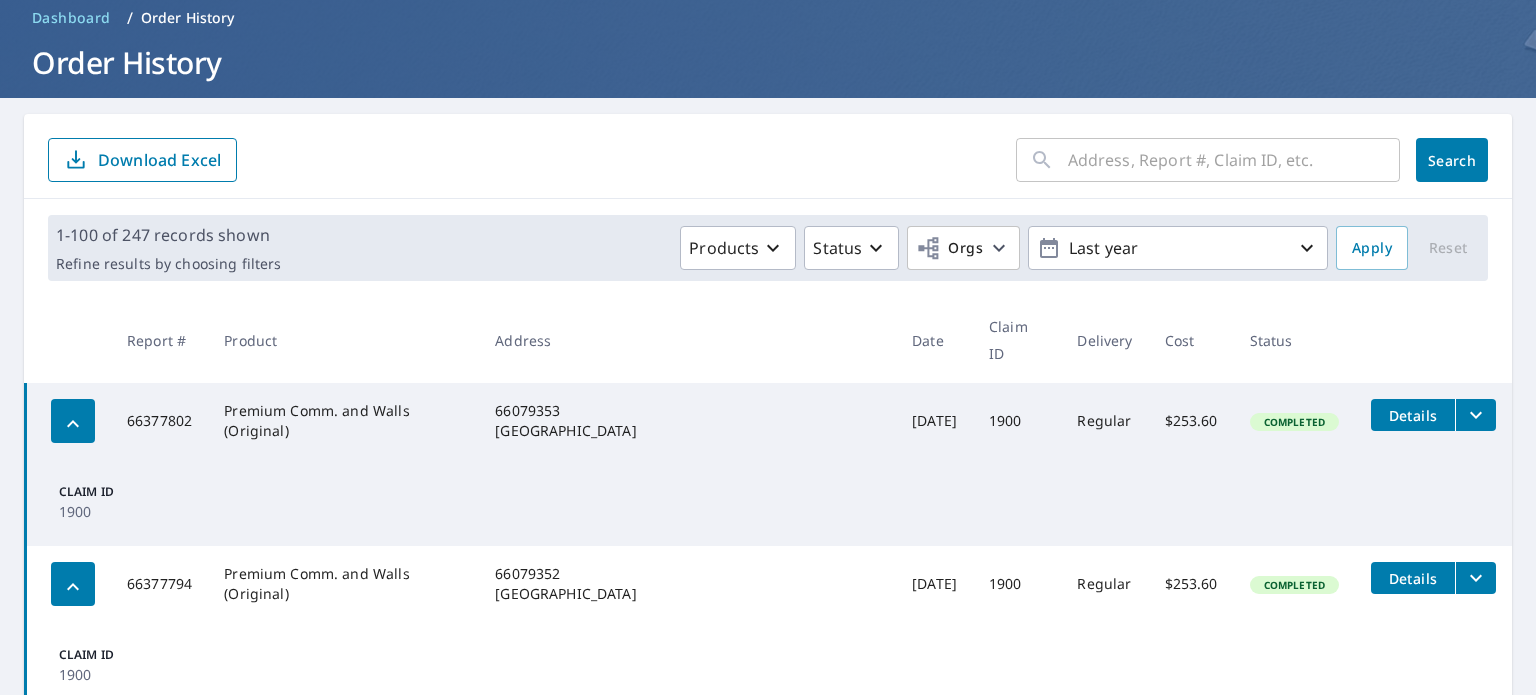 scroll, scrollTop: 0, scrollLeft: 0, axis: both 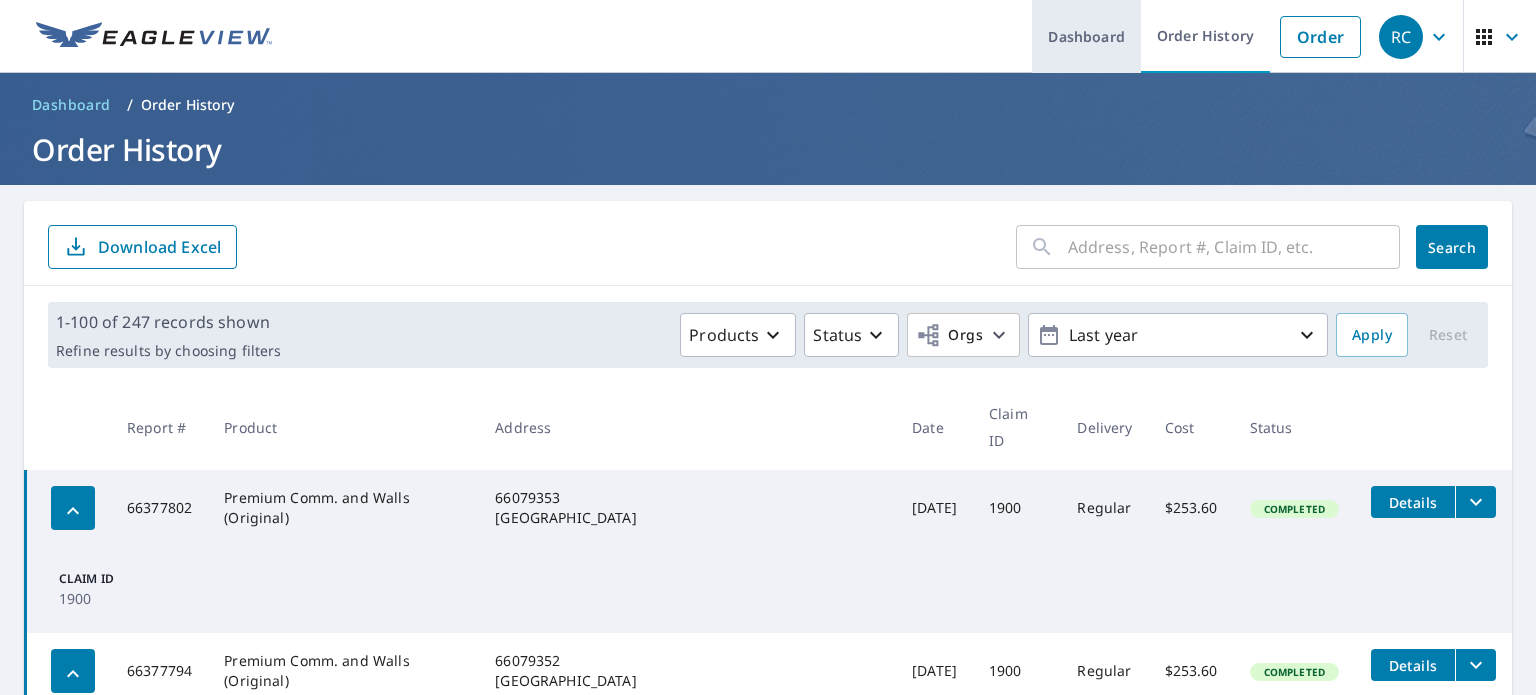 drag, startPoint x: 1057, startPoint y: 44, endPoint x: 1063, endPoint y: 35, distance: 10.816654 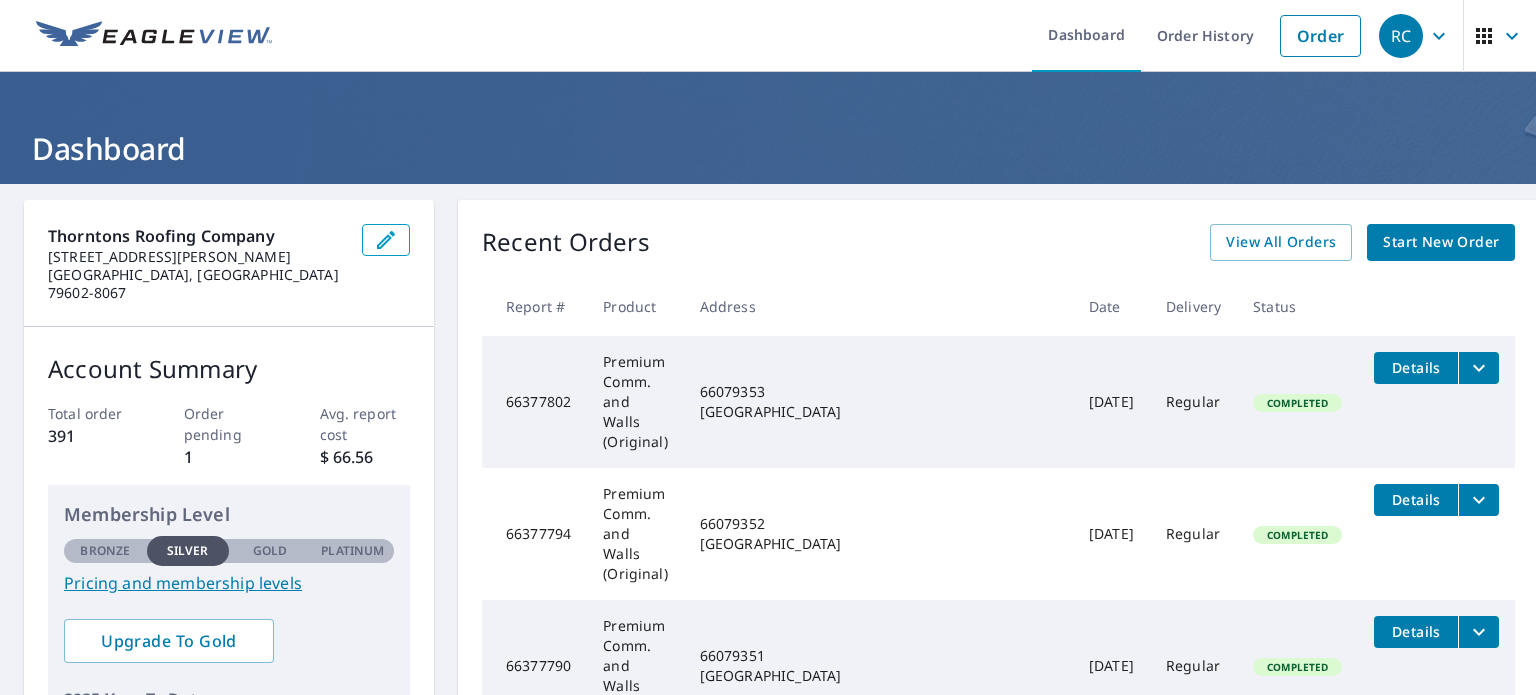 scroll, scrollTop: 0, scrollLeft: 0, axis: both 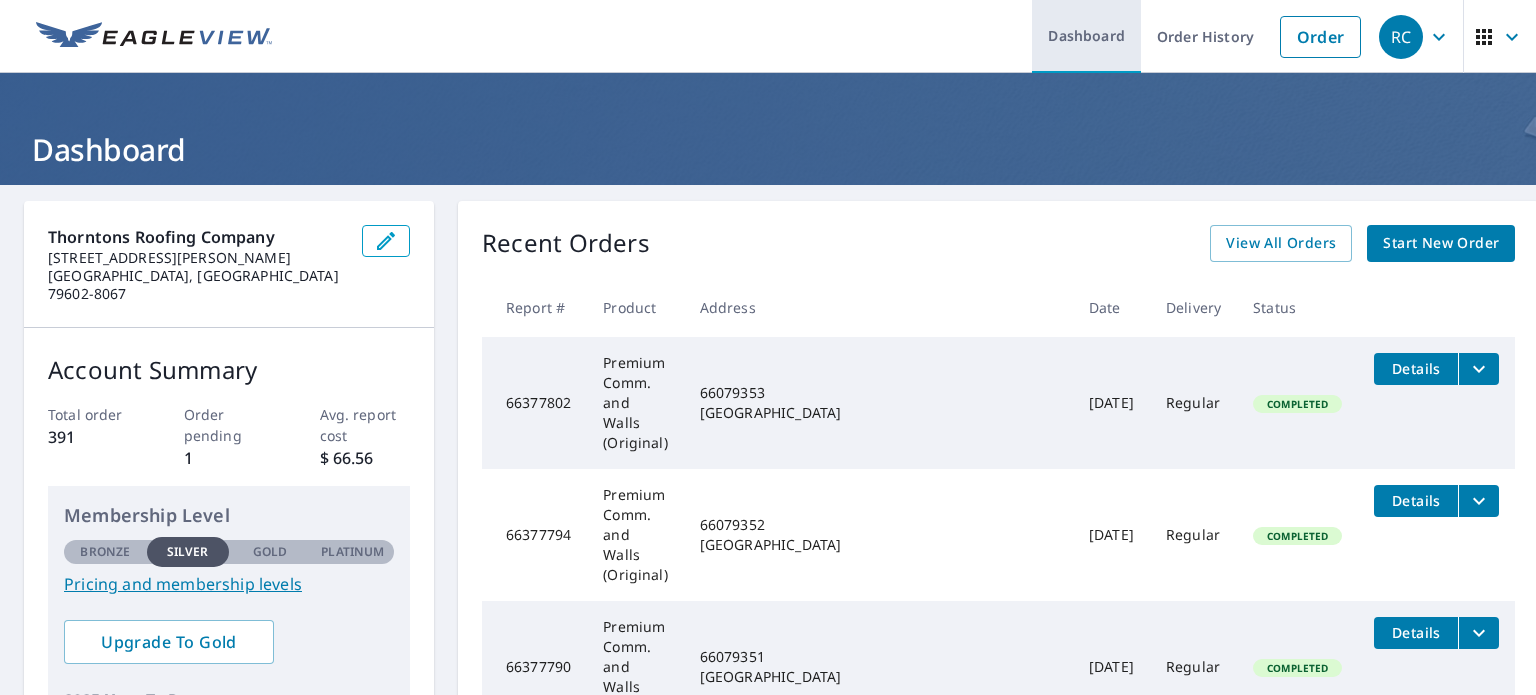 click on "Dashboard" at bounding box center [1086, 36] 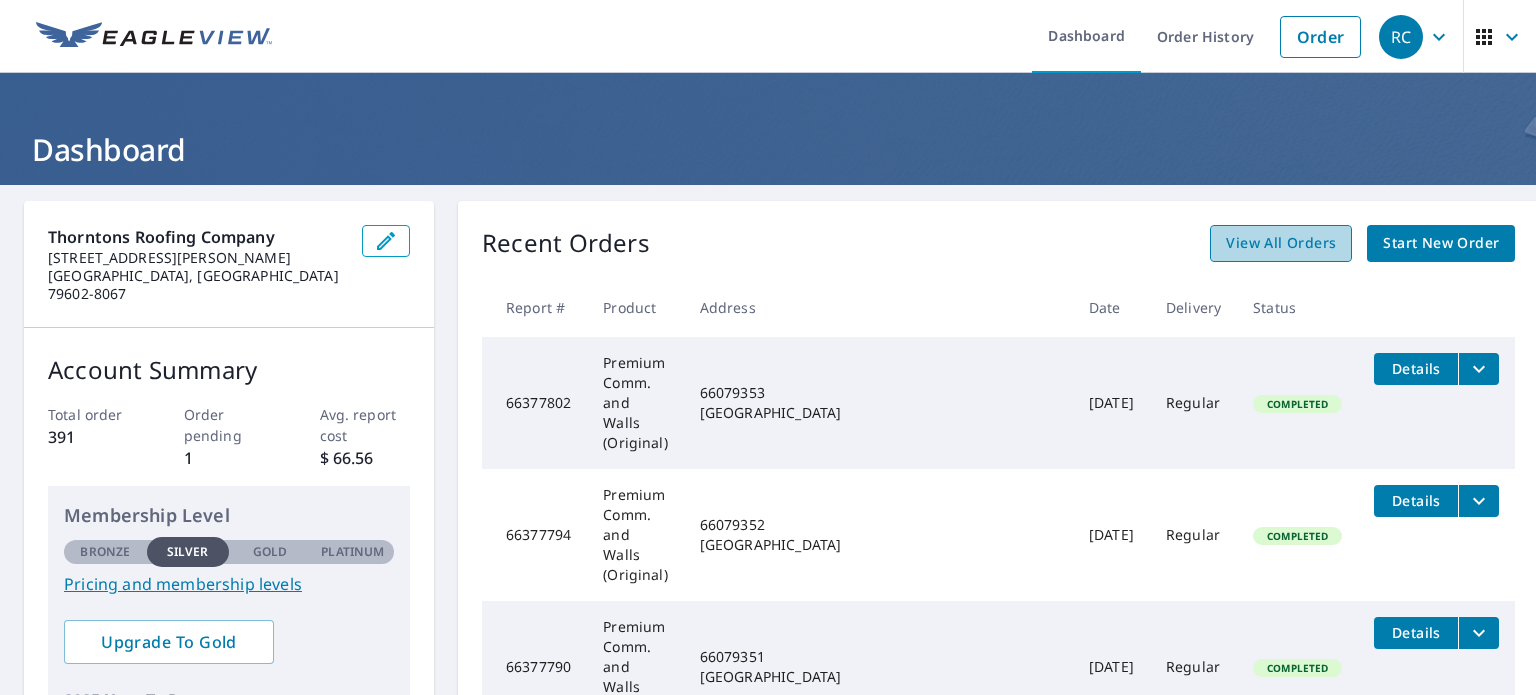 click on "View All Orders" at bounding box center [1281, 243] 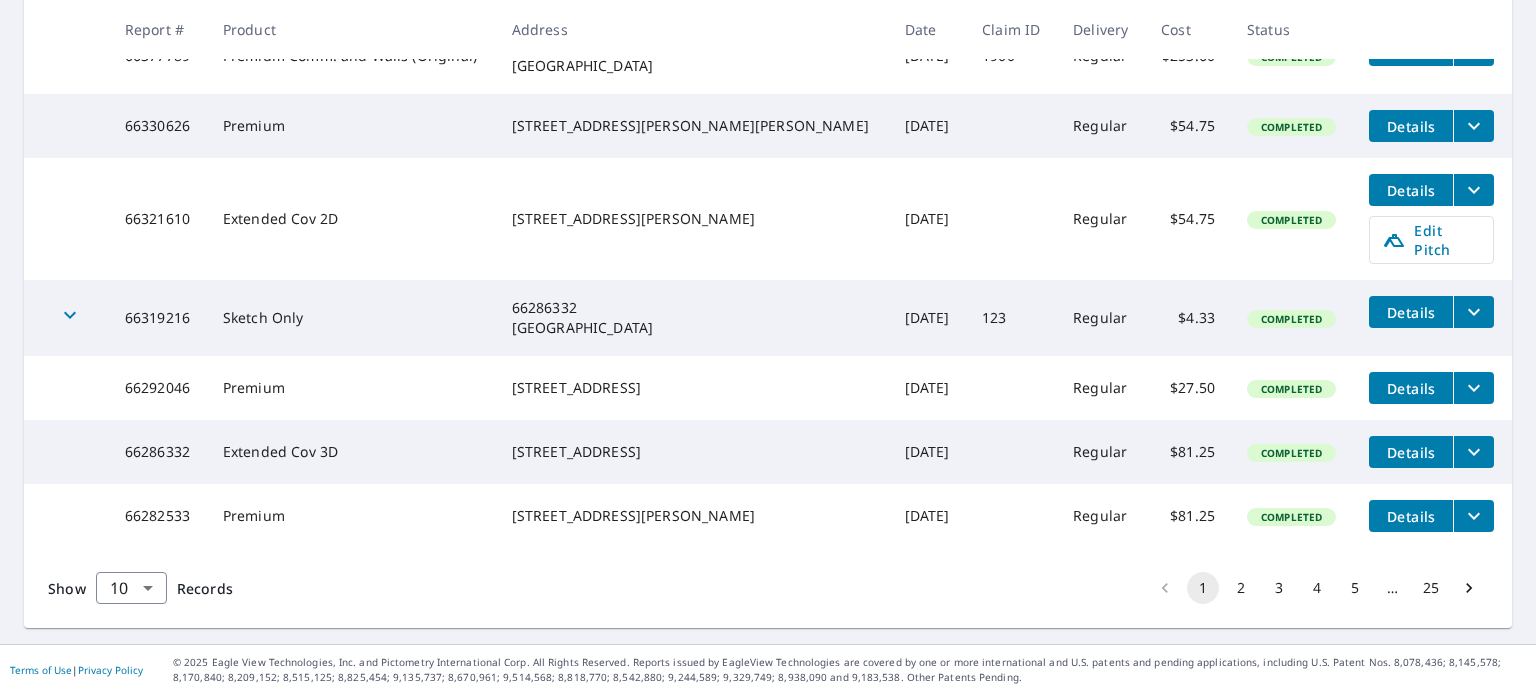 scroll, scrollTop: 670, scrollLeft: 0, axis: vertical 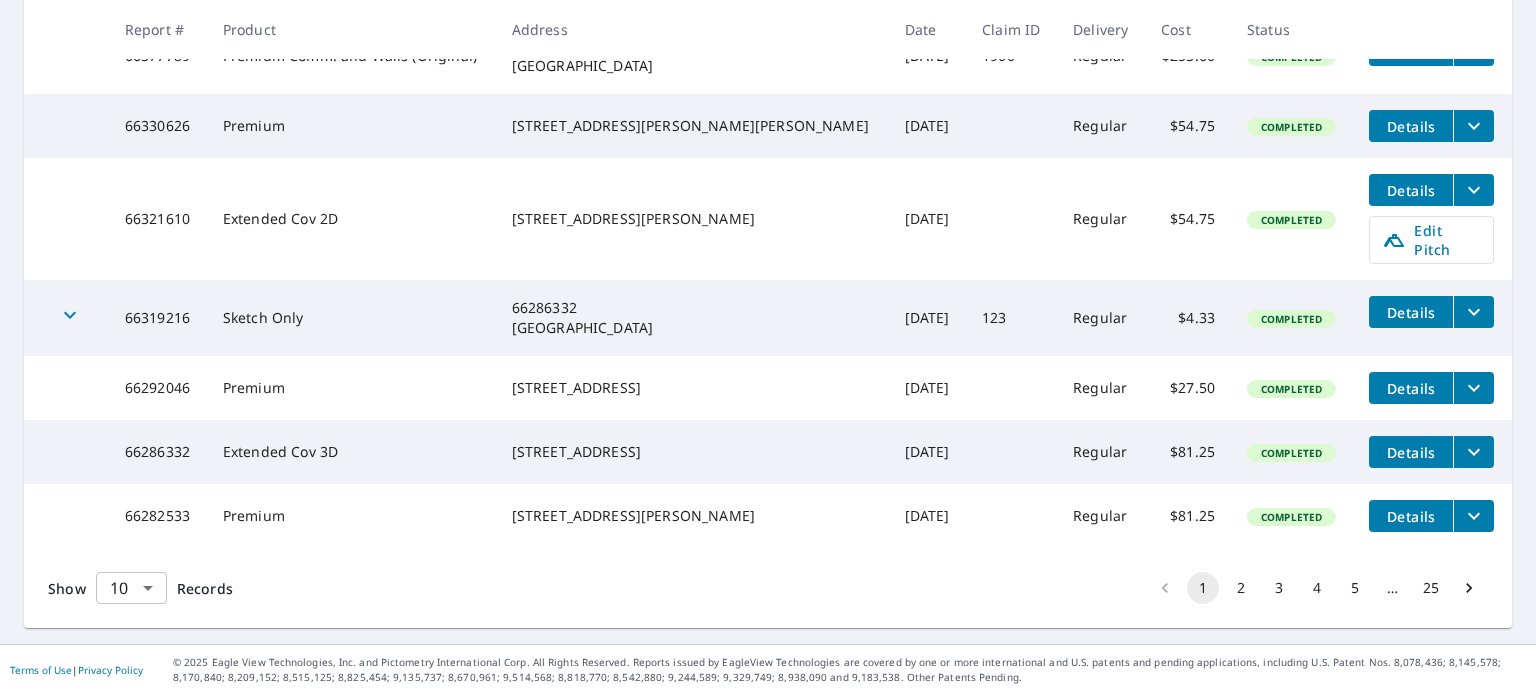 click on "RC RC
Dashboard Order History Order RC Dashboard / Order History Order History ​ Search Download Excel 1-10 of 247 records shown Refine results by choosing filters Products Status Orgs Last year Apply Reset Report # Product Address Date Claim ID Delivery Cost Status 66377802 Premium Comm. and Walls (Original) 66079353
big spring, TX 79720 Jul 13, 2025 1900 Regular $253.60 Completed Details 66377794 Premium Comm. and Walls (Original) 66079352
big spring, TX 79720 Jul 13, 2025 1900 Regular $253.60 Completed Details 66377790 Premium Comm. and Walls (Original) 66079351
big spring, TX 79720 Jul 13, 2025 1900 Regular $253.60 Completed Details 66377789 Premium Comm. and Walls (Original) 66003926
big spring, TX 79720 Jul 13, 2025 1900 Regular $253.60 Completed Details 66330626 Premium 3502 High Meadows Dr
Abilene, TX 79605 Jul 10, 2025 Regular $54.75 Completed Details 66321610 Extended Cov 2D 202 N 2nd St
Goree, TX 76363 Jul 09, 2025 Regular $54.75 Completed Details Edit Pitch 66319216 Sketch Only 123 Regular" at bounding box center [768, 347] 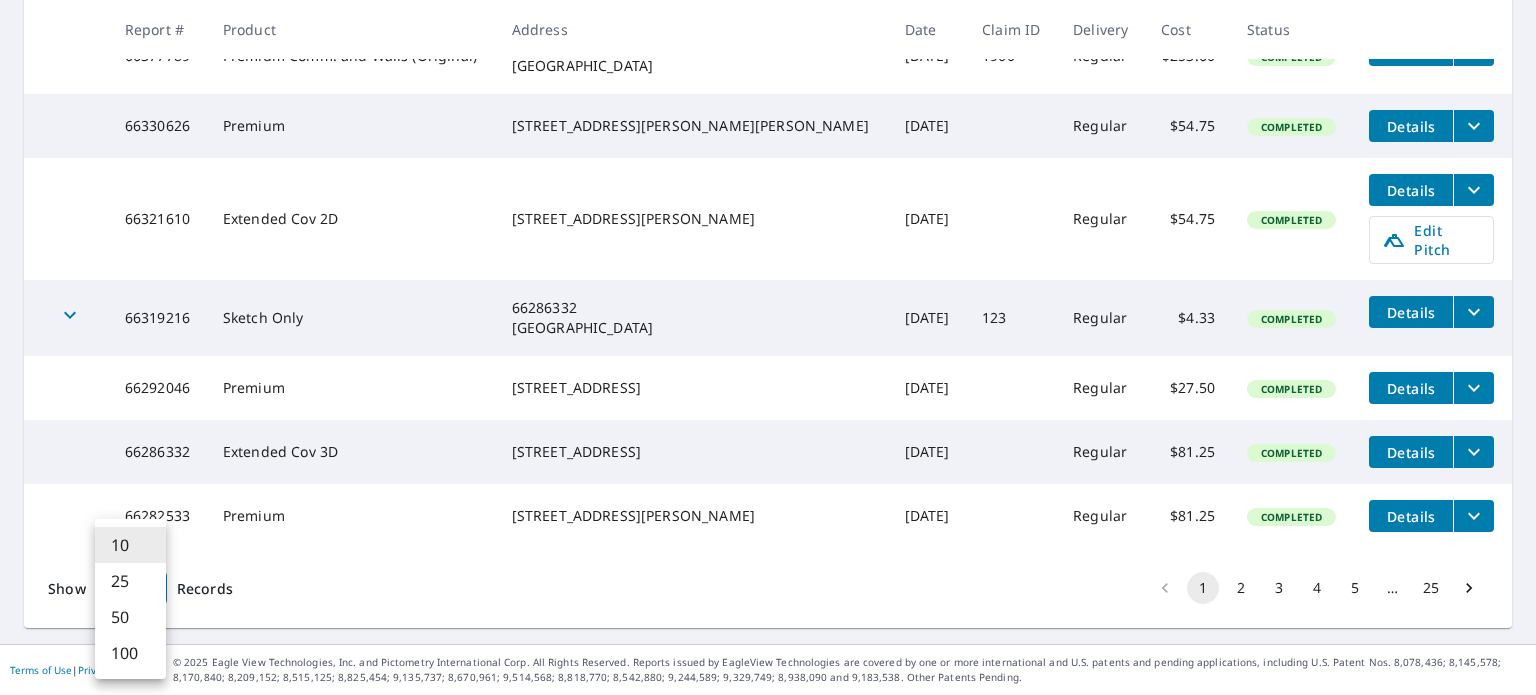 click on "100" at bounding box center [130, 653] 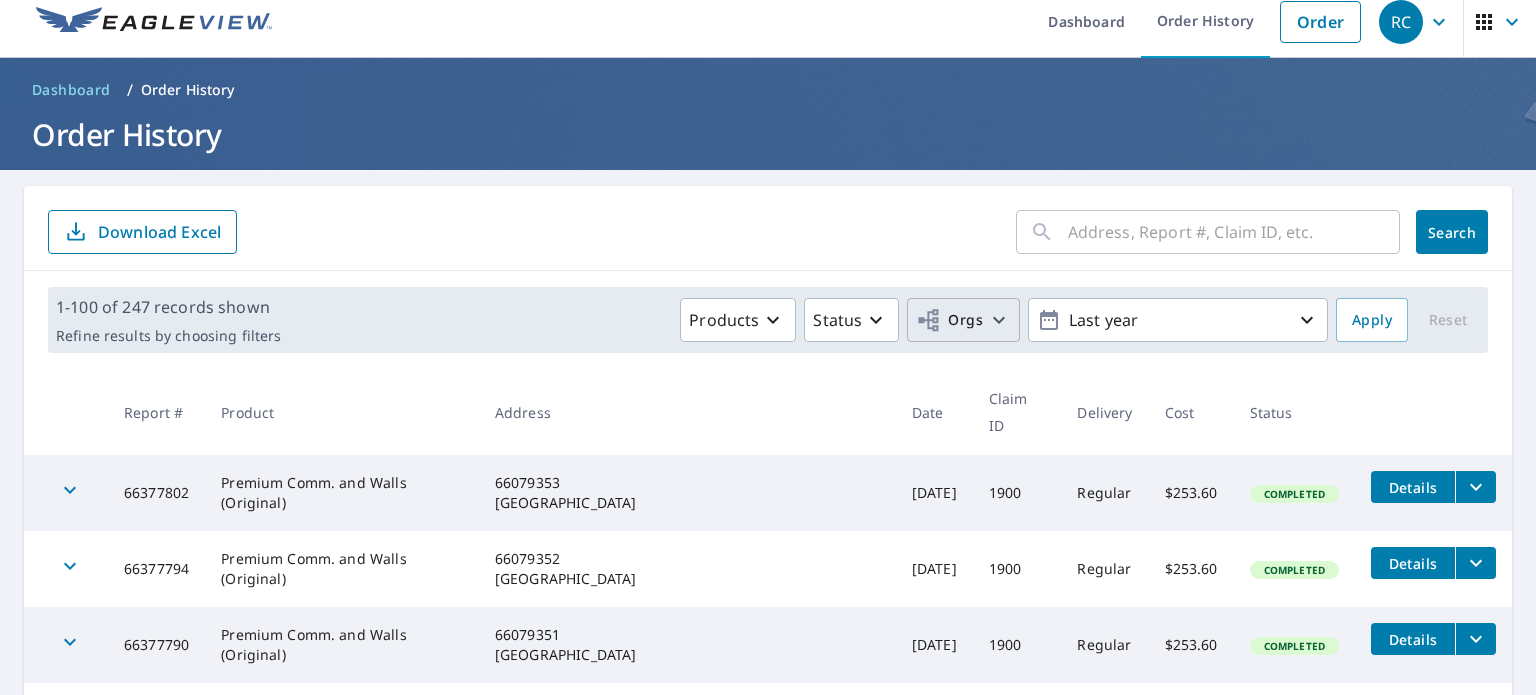 scroll, scrollTop: 0, scrollLeft: 0, axis: both 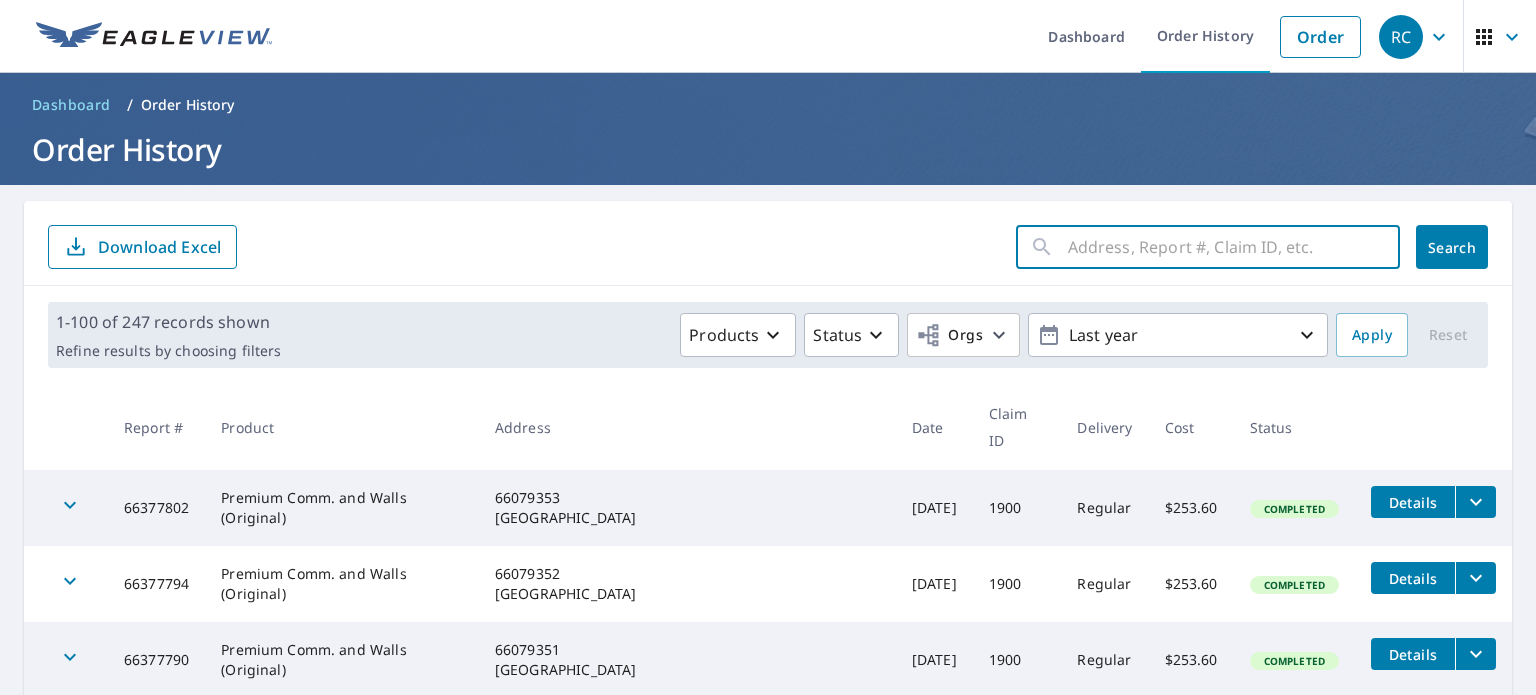 click at bounding box center (1234, 247) 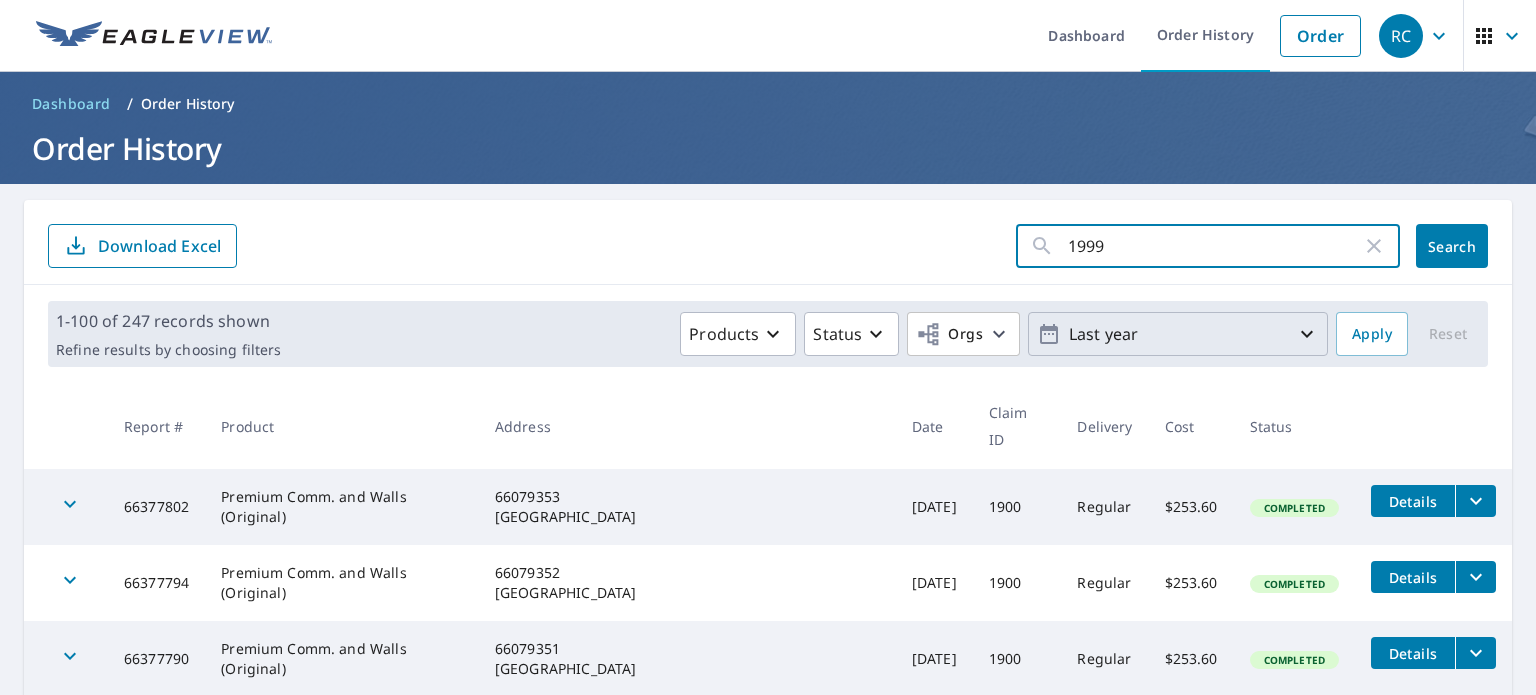 scroll, scrollTop: 0, scrollLeft: 0, axis: both 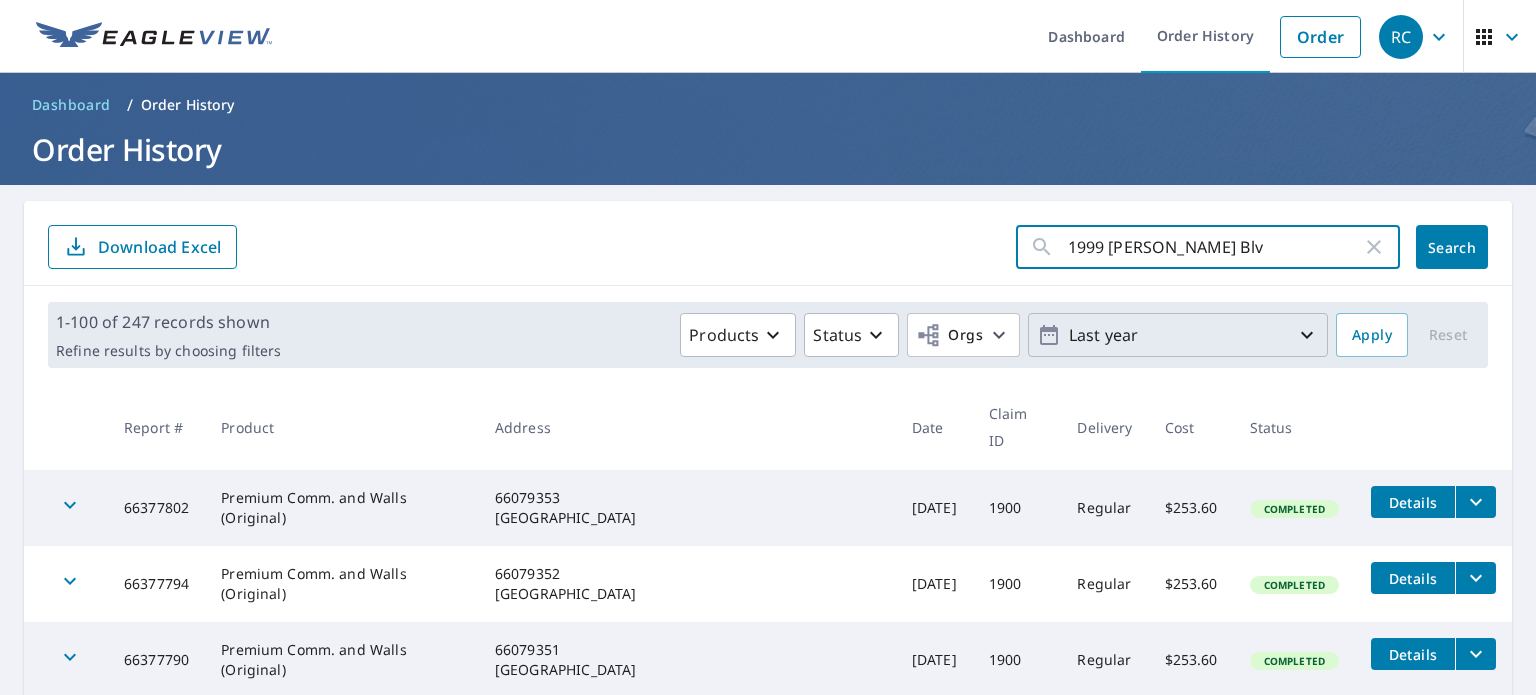 type on "1999 Martin Luther King Blvd" 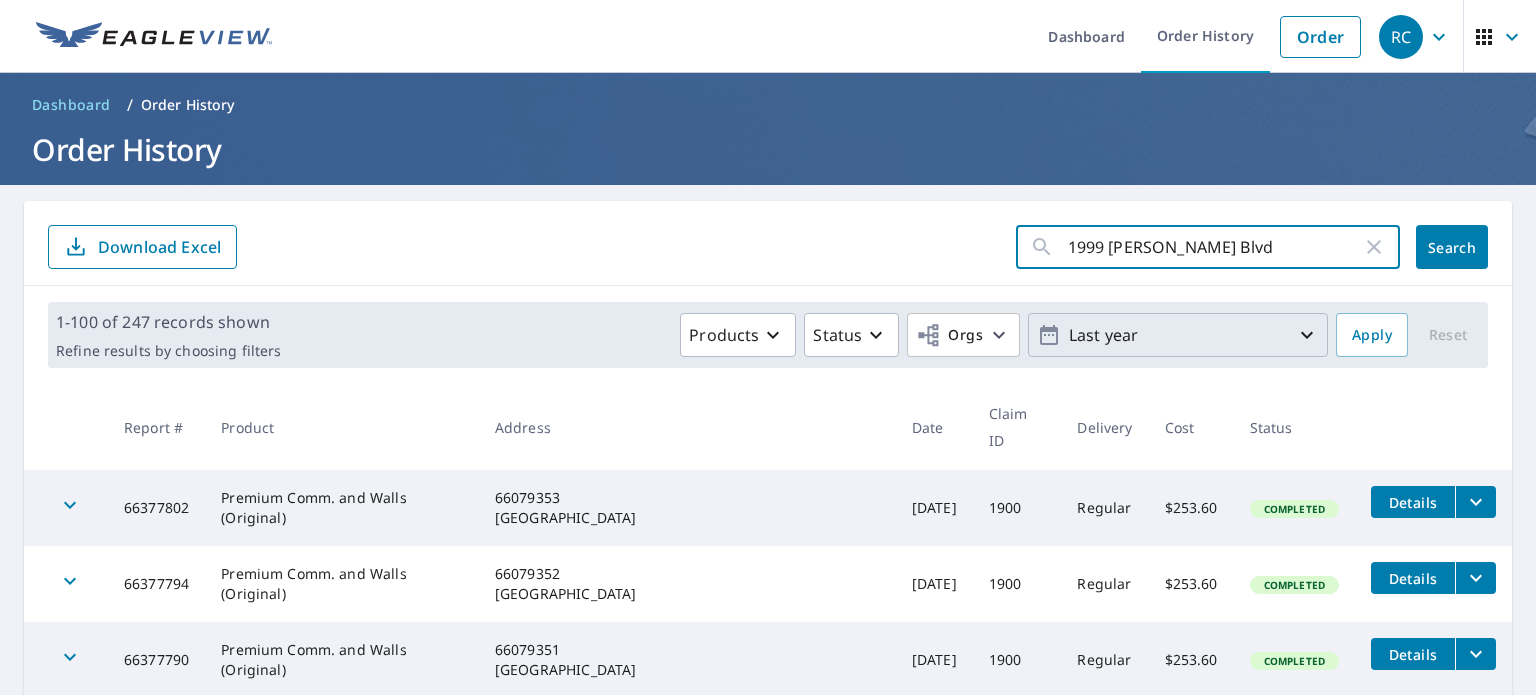 click on "Search" 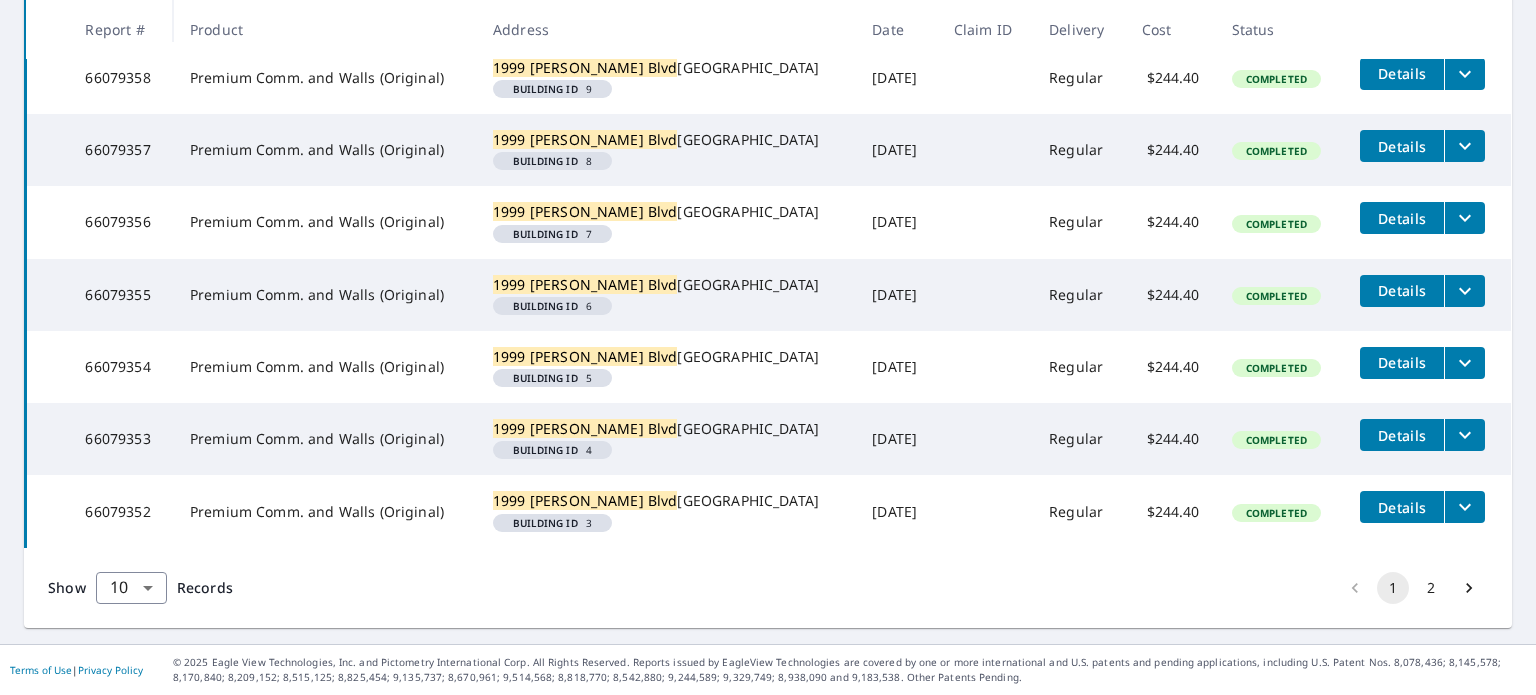 scroll, scrollTop: 819, scrollLeft: 0, axis: vertical 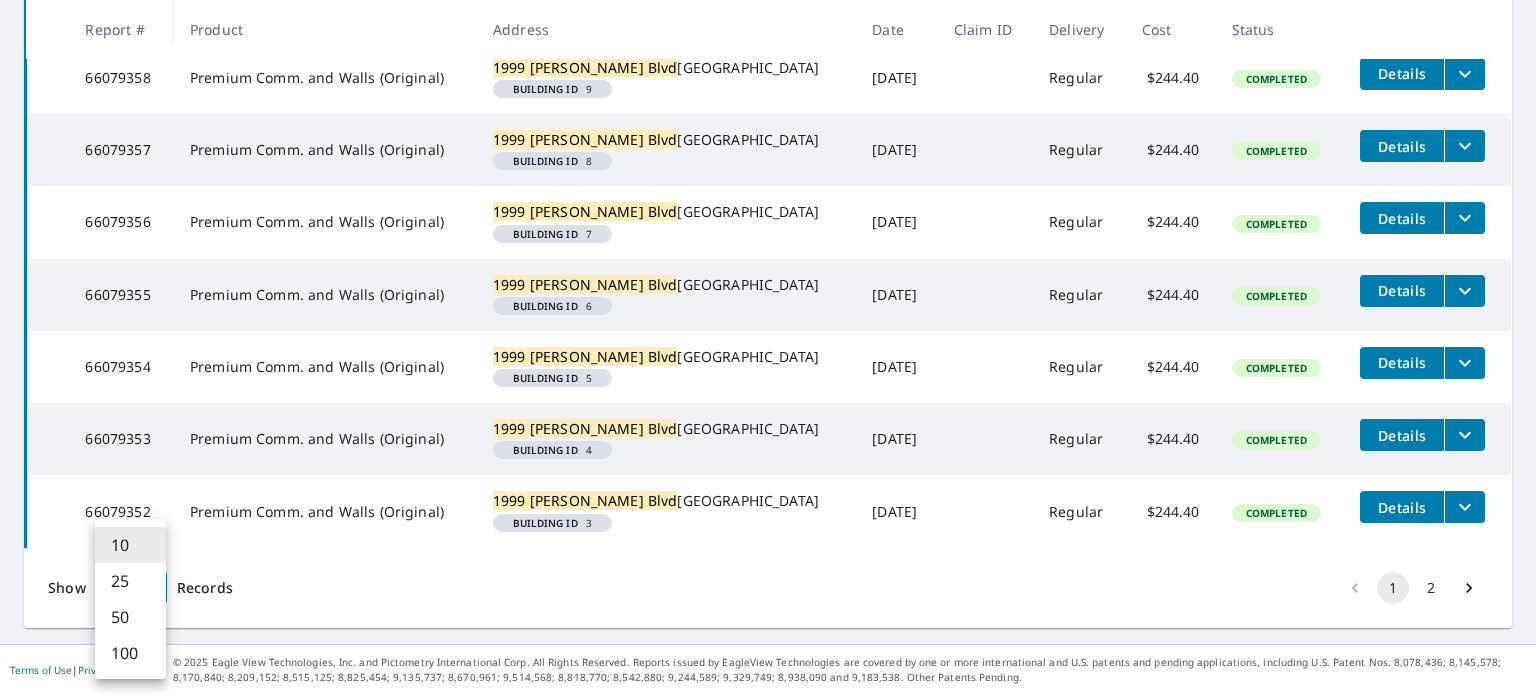 click on "RC RC
Dashboard Order History Order RC Dashboard / Order History Order History 1999 Martin Luther King Blvd ​ Search Download Excel 1-10 of 12 records shown Refine results by choosing filters Products Status Orgs Last year Apply Reset Report # Product Address Date Claim ID Delivery Cost Status 66079361 Premium Comm. 1999 Martin Luther King Blvd
Big Spring, TX 79720 Building ID 10 Jun 25, 2025 Regular $84.25 Completed Details 66079360 Premium Comm. 1999 Martin Luther King Blvd
Big Spring, TX 79720 Building ID 11 Jun 25, 2025 Regular $84.25 Completed Details 66079359 Premium Comm. and Walls (Original) 1999 Martin Luther King Blvd
Big Spring, TX 79720 Building ID 12 Jun 25, 2025 Regular $244.40 Completed Details 66079358 Premium Comm. and Walls (Original) 1999 Martin Luther King Blvd
Big Spring, TX 79720 Building ID 9 Jun 25, 2025 Regular $244.40 Completed Details 66079357 Premium Comm. and Walls (Original) 1999 Martin Luther King Blvd
Big Spring, TX 79720 Building ID 8 Jun 25, 2025 Regular $244.40" at bounding box center [768, 347] 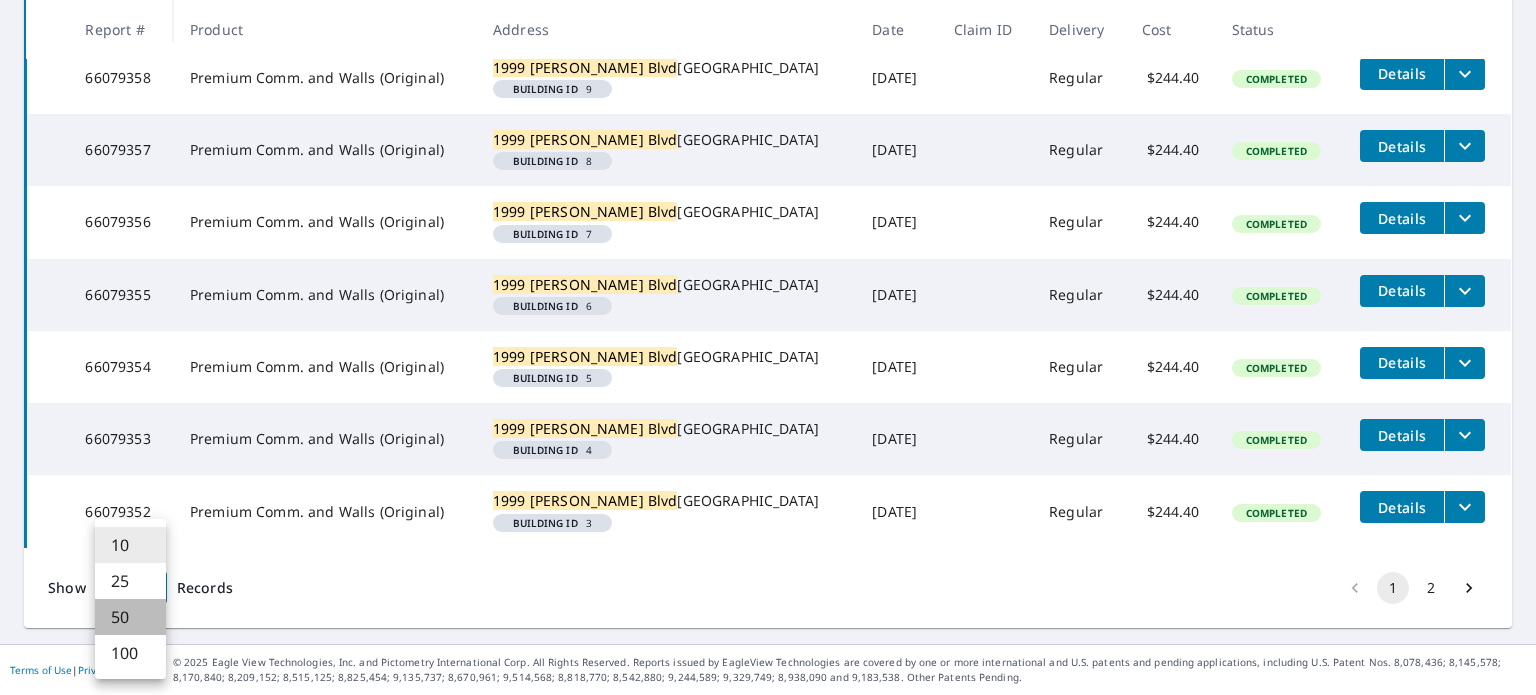 click on "50" at bounding box center (130, 617) 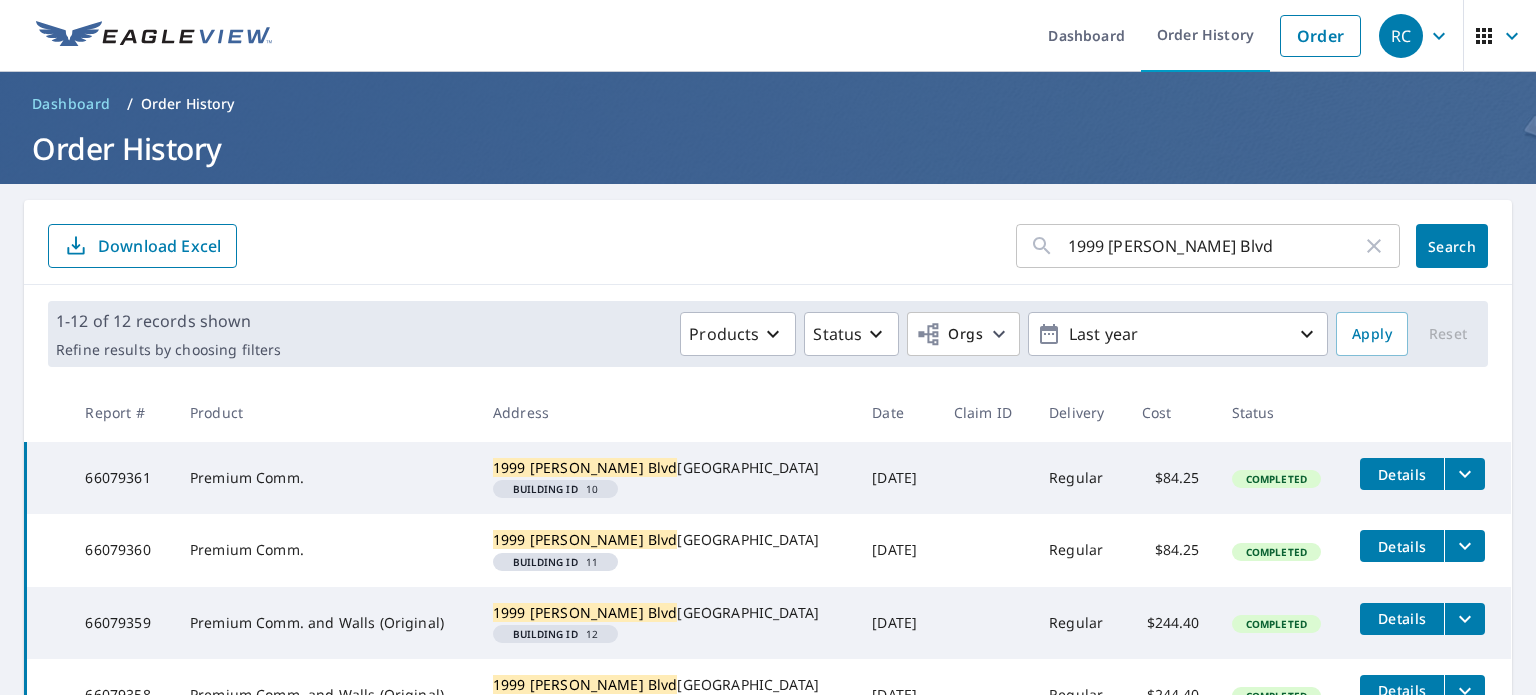 scroll, scrollTop: 0, scrollLeft: 0, axis: both 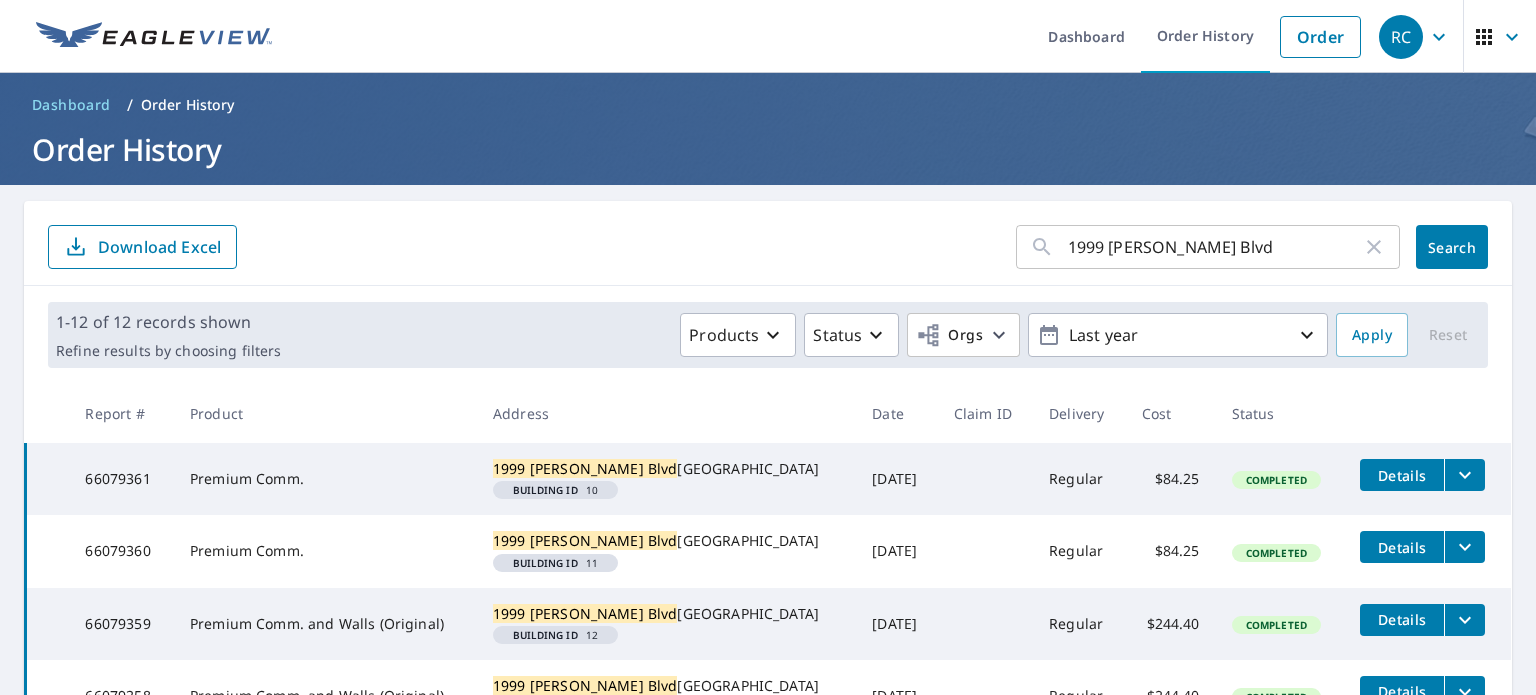 click 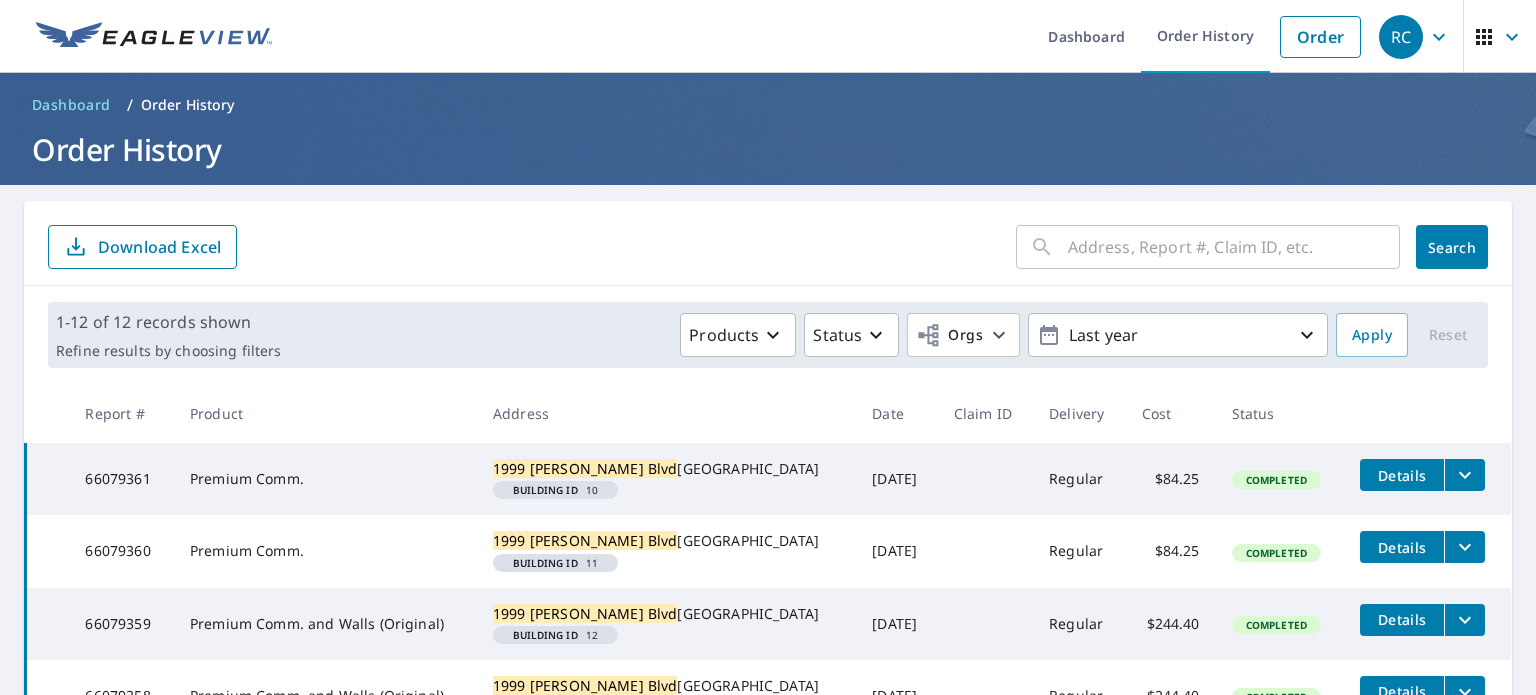type 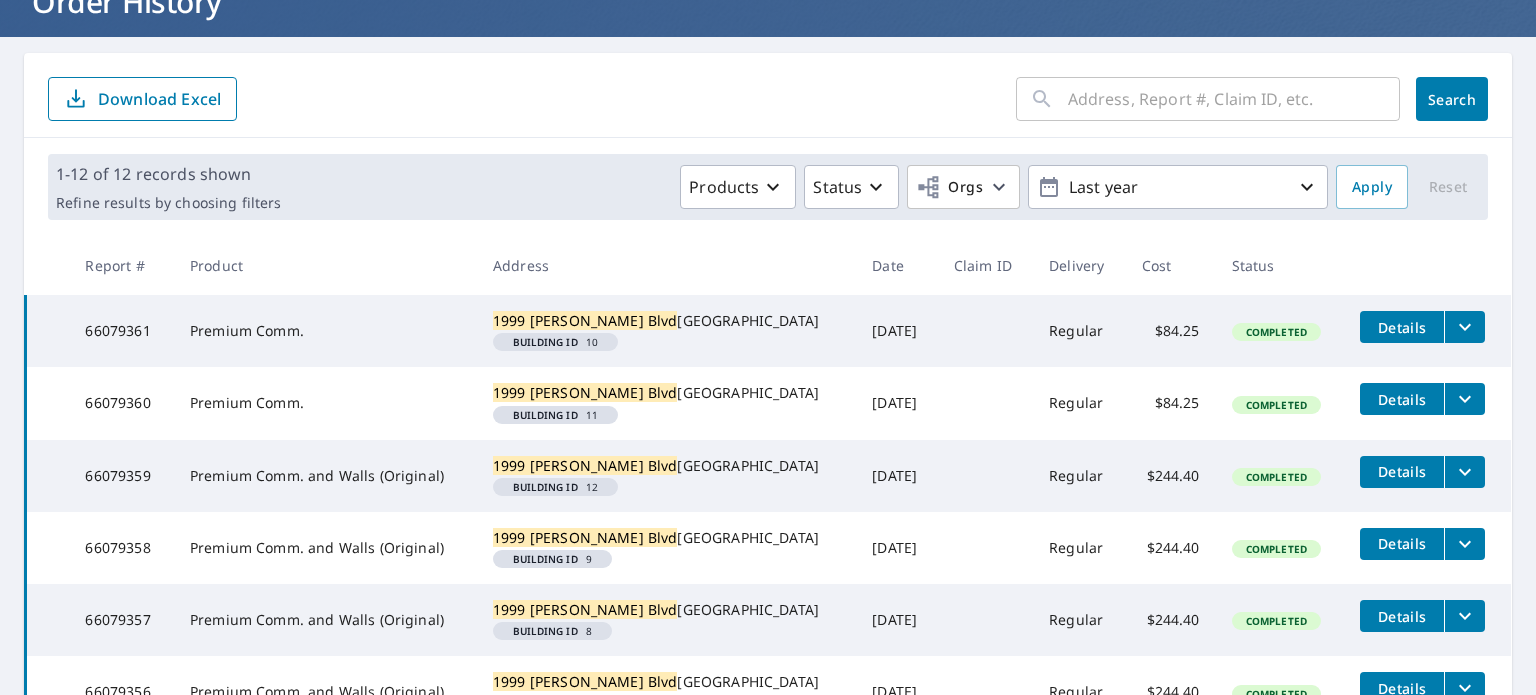 scroll, scrollTop: 0, scrollLeft: 0, axis: both 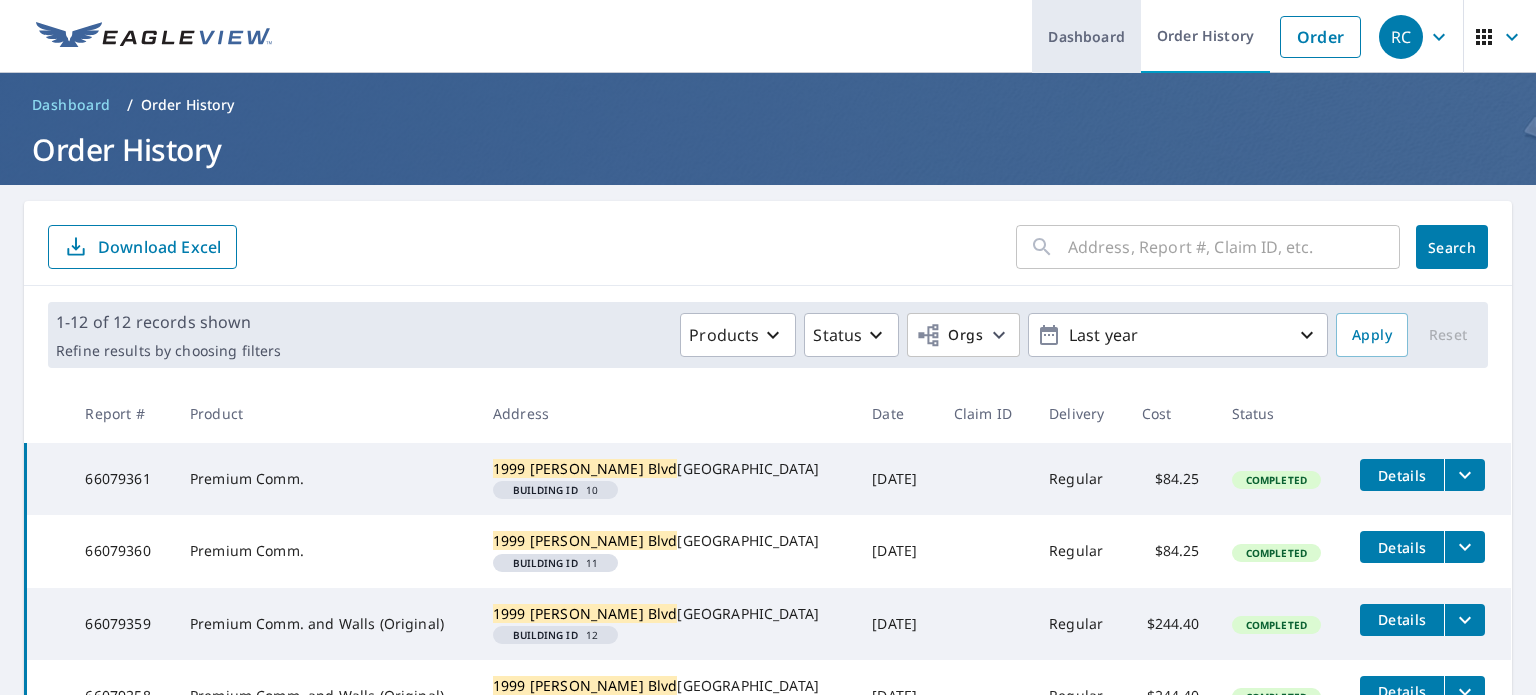 click on "Dashboard" at bounding box center (1086, 36) 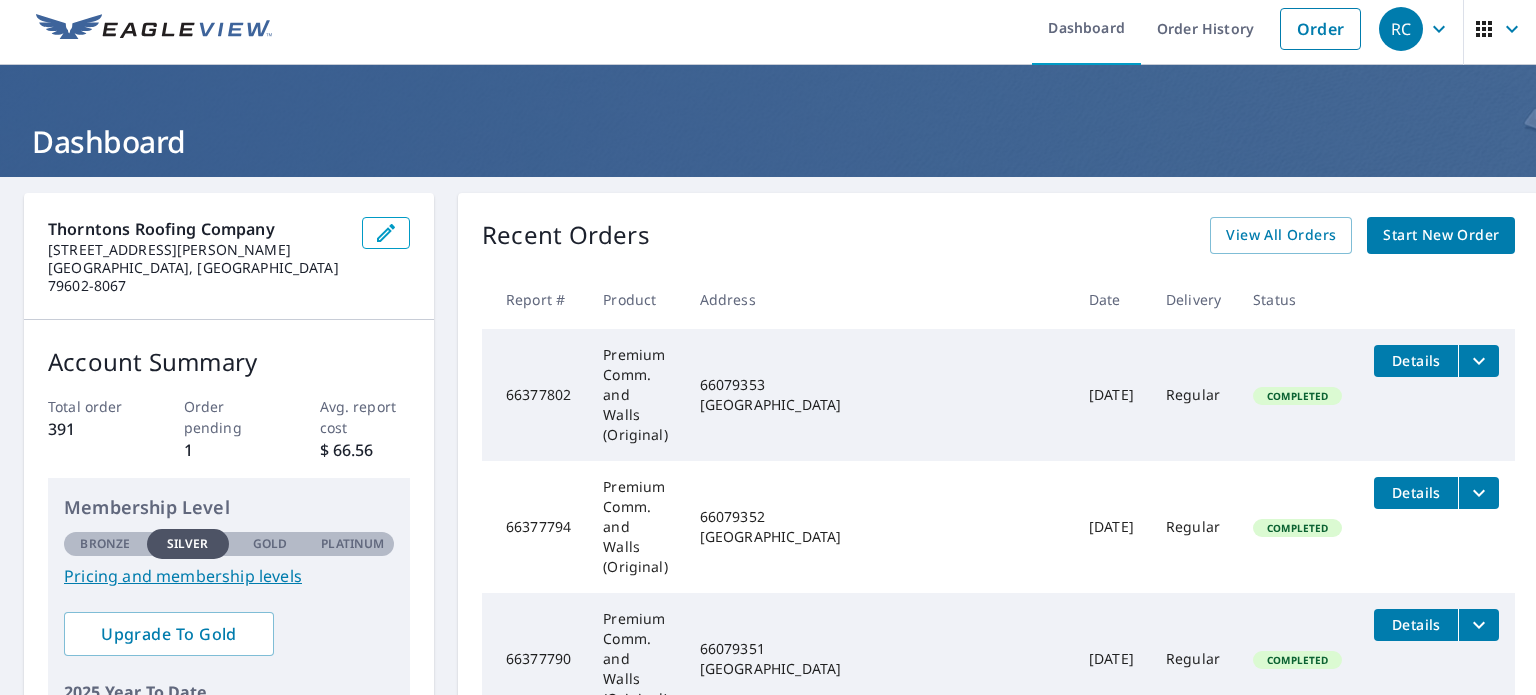 scroll, scrollTop: 0, scrollLeft: 0, axis: both 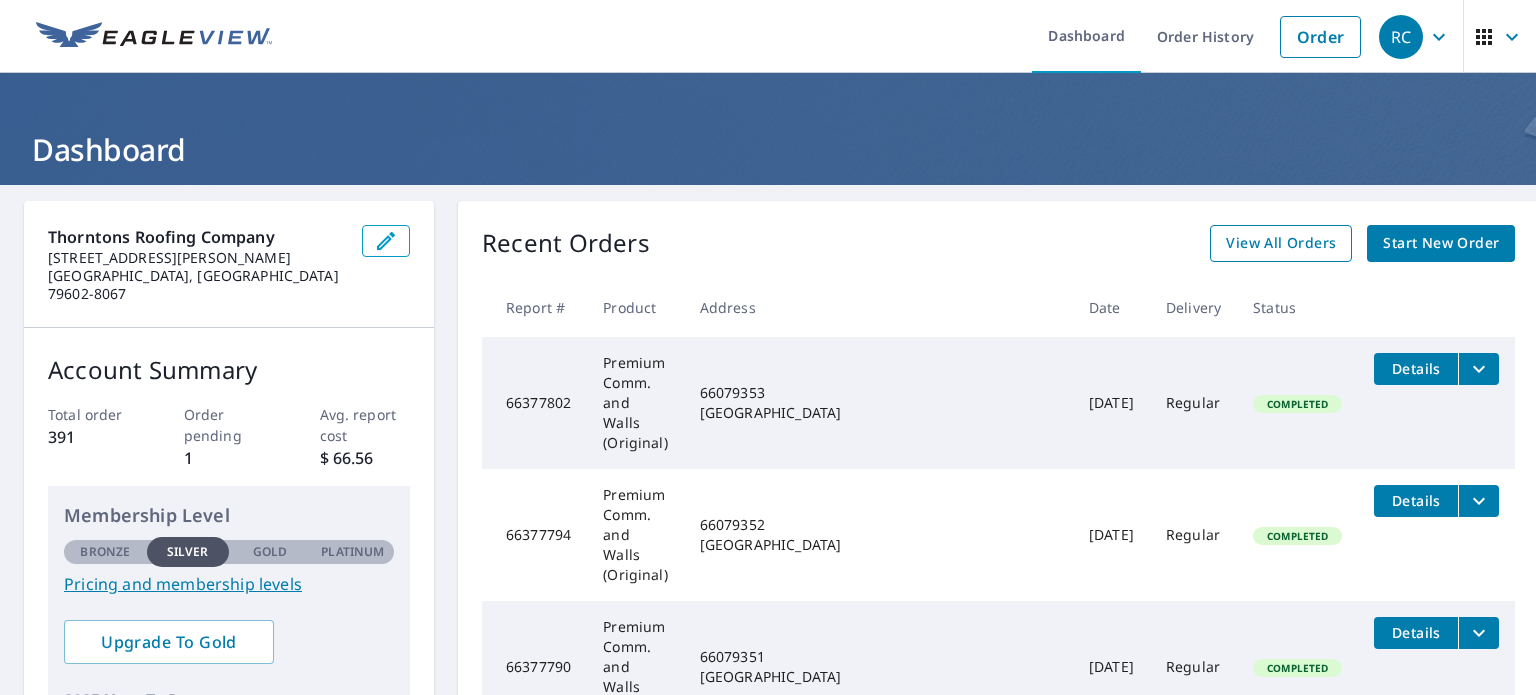 click on "View All Orders" at bounding box center [1281, 243] 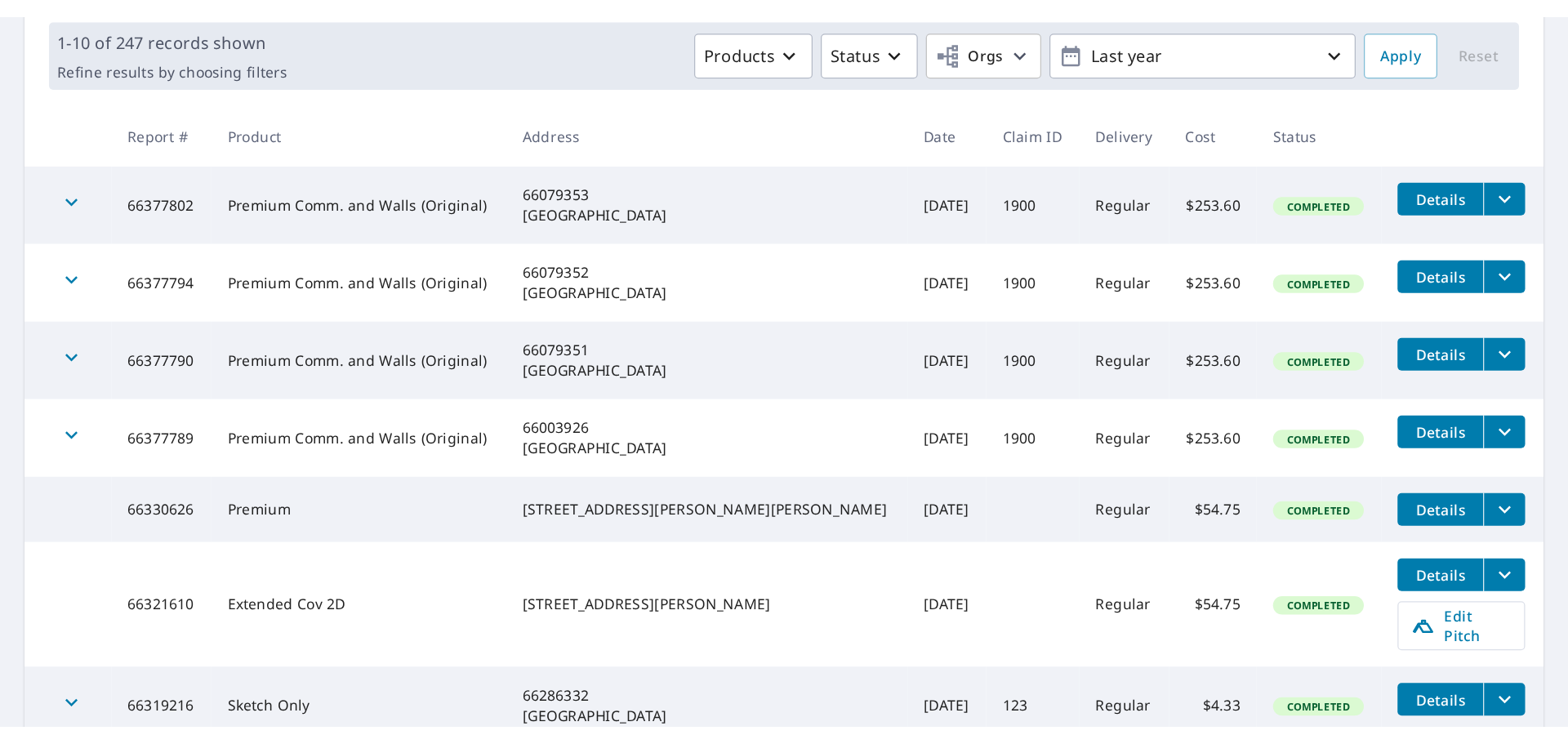 scroll, scrollTop: 243, scrollLeft: 0, axis: vertical 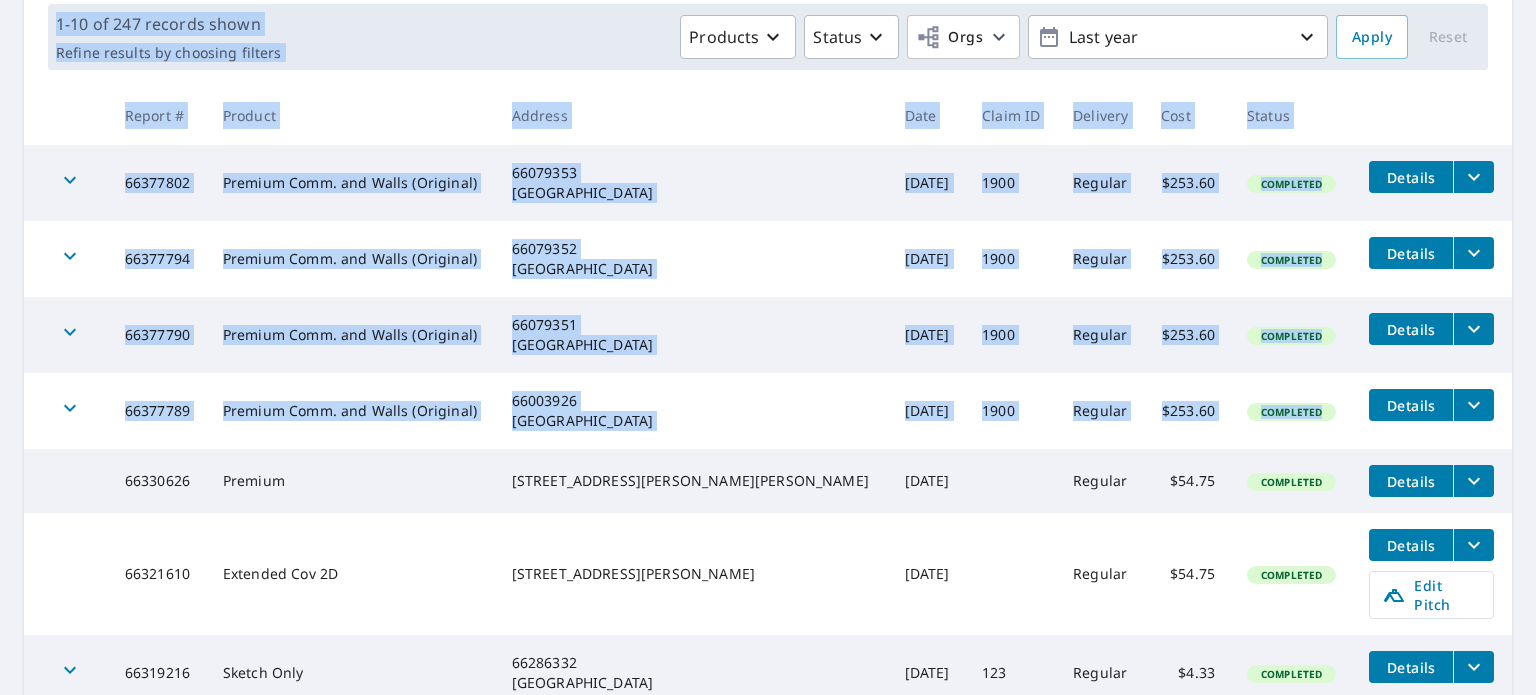 drag, startPoint x: 19, startPoint y: 448, endPoint x: 1395, endPoint y: 418, distance: 1376.327 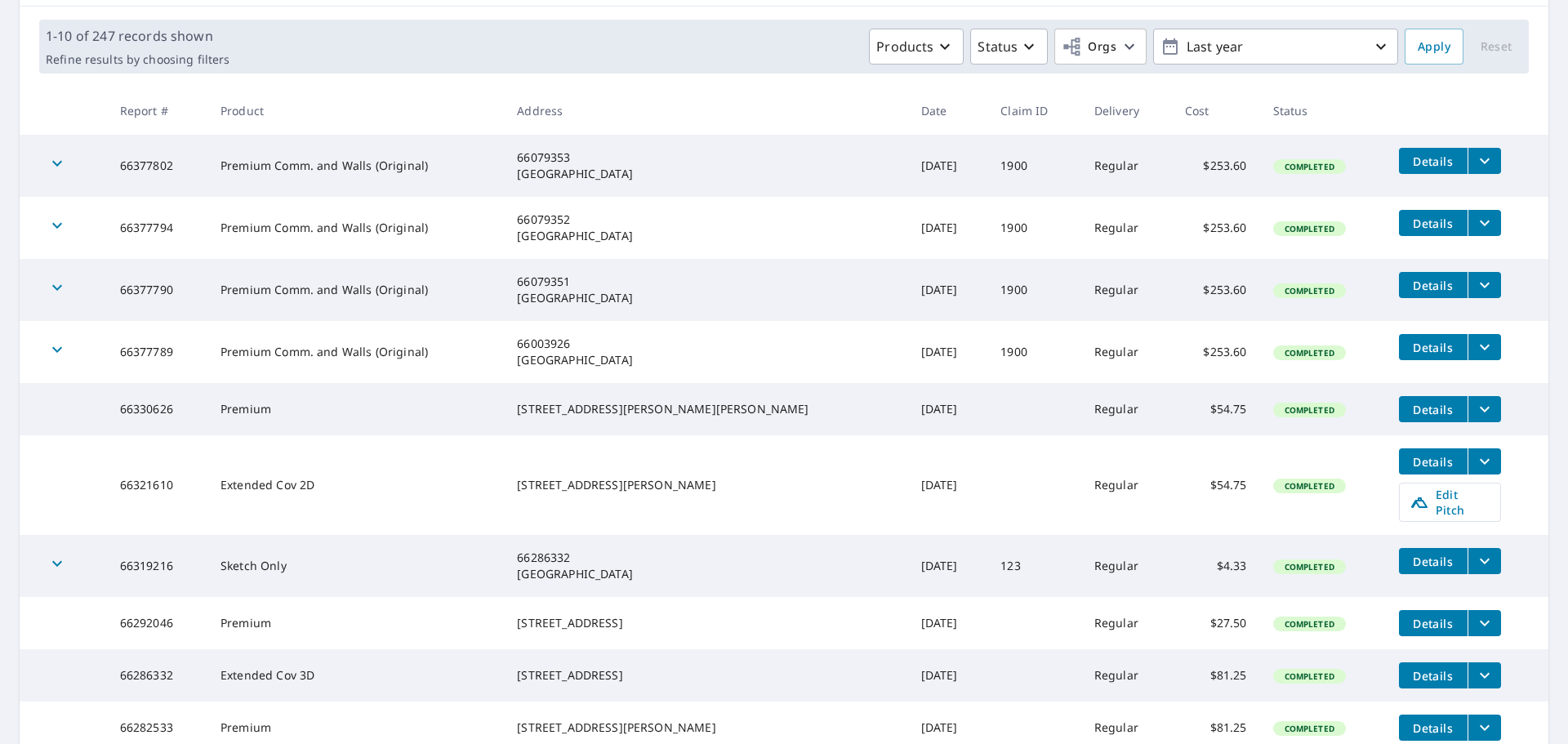 scroll, scrollTop: 372, scrollLeft: 0, axis: vertical 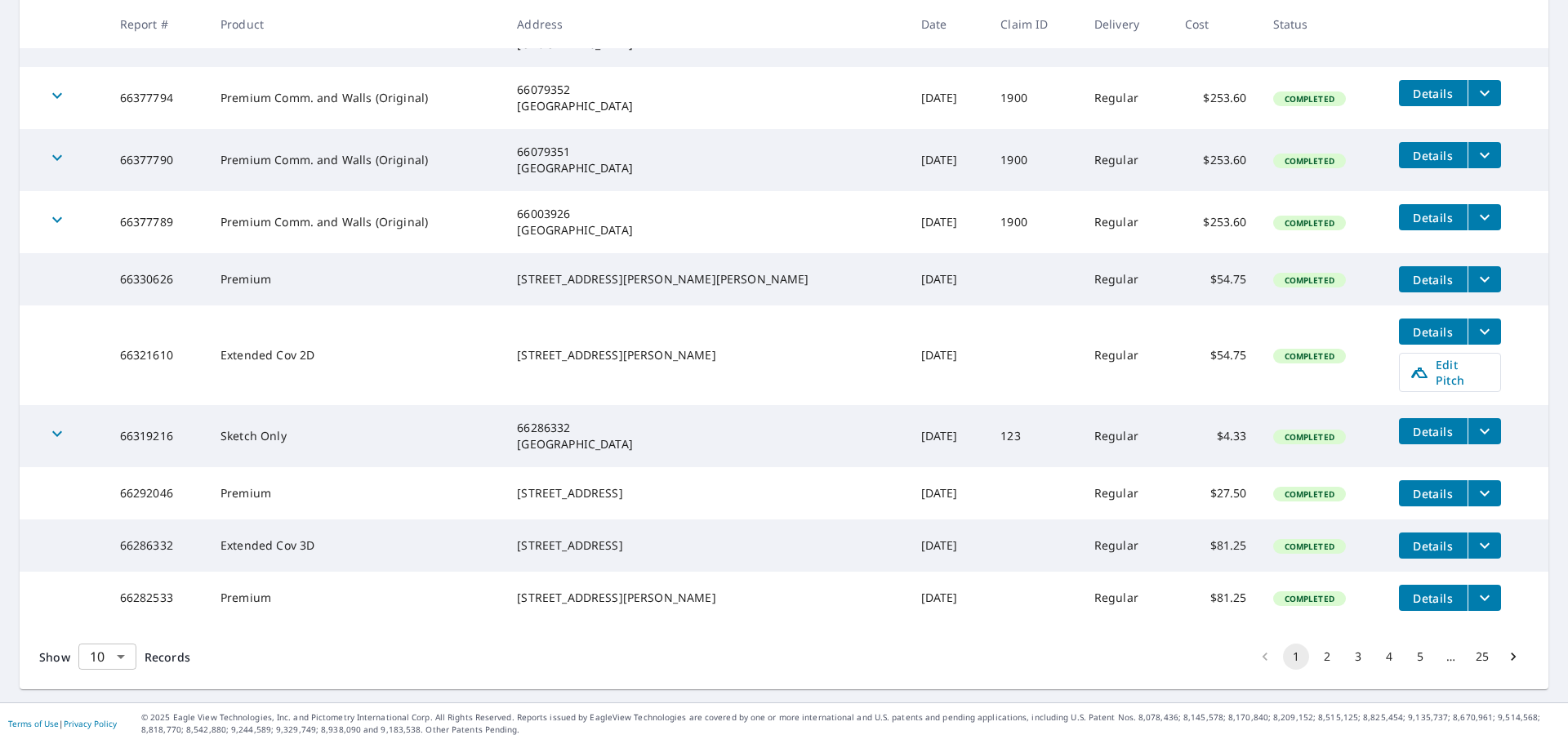 click on "RC RC
Dashboard Order History Order RC Dashboard / Order History Order History ​ Search Download Excel 1-10 of 247 records shown Refine results by choosing filters Products Status Orgs Last year Apply Reset Report # Product Address Date Claim ID Delivery Cost Status 66377802 Premium Comm. and Walls (Original) 66079353
big spring, TX 79720 Jul 13, 2025 1900 Regular $253.60 Completed Details 66377794 Premium Comm. and Walls (Original) 66079352
big spring, TX 79720 Jul 13, 2025 1900 Regular $253.60 Completed Details 66377790 Premium Comm. and Walls (Original) 66079351
big spring, TX 79720 Jul 13, 2025 1900 Regular $253.60 Completed Details 66377789 Premium Comm. and Walls (Original) 66003926
big spring, TX 79720 Jul 13, 2025 1900 Regular $253.60 Completed Details 66330626 Premium 3502 High Meadows Dr
Abilene, TX 79605 Jul 10, 2025 Regular $54.75 Completed Details 66321610 Extended Cov 2D 202 N 2nd St
Goree, TX 76363 Jul 09, 2025 Regular $54.75 Completed Details Edit Pitch 66319216 Sketch Only 123 Regular" at bounding box center [784, 372] 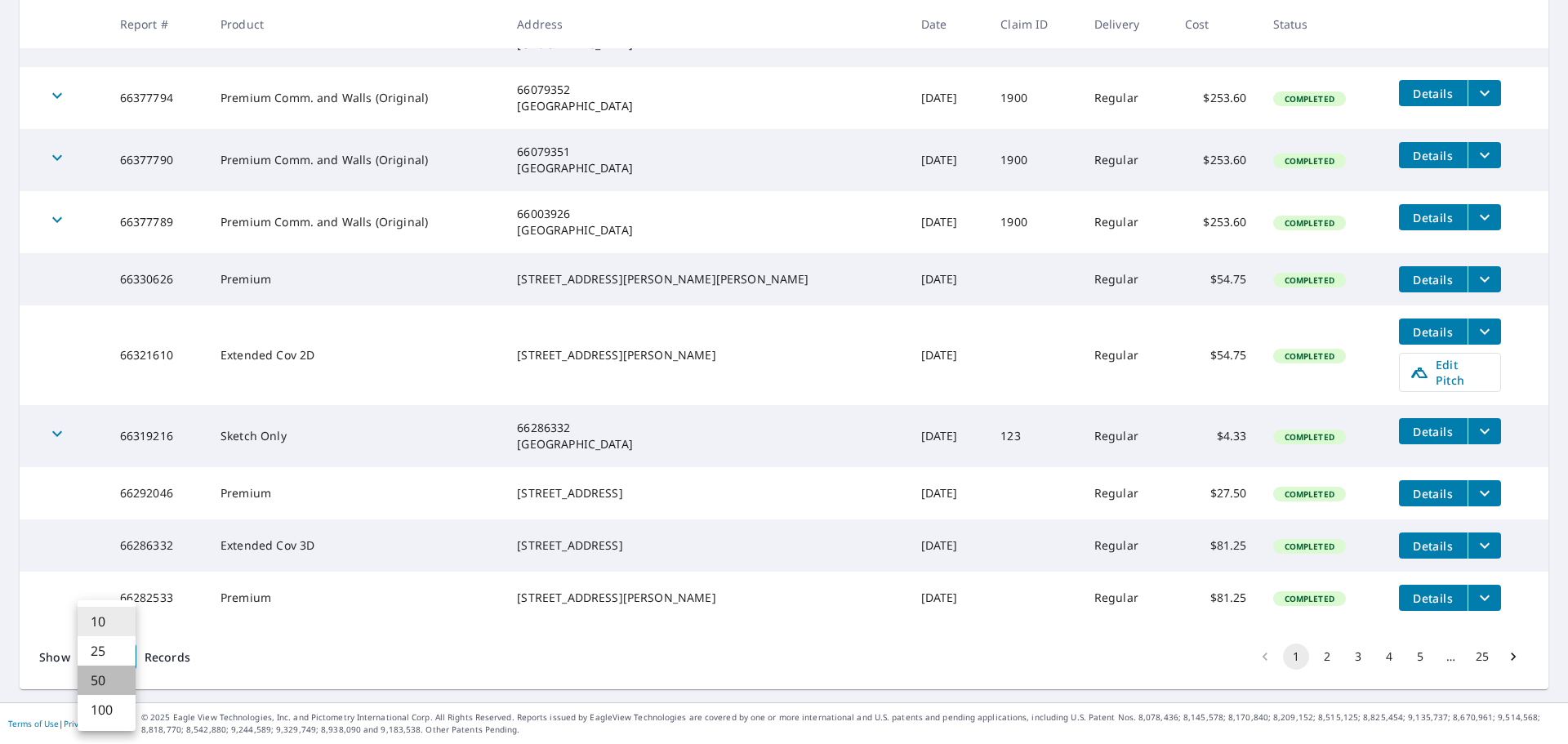 click on "50" at bounding box center [106, 680] 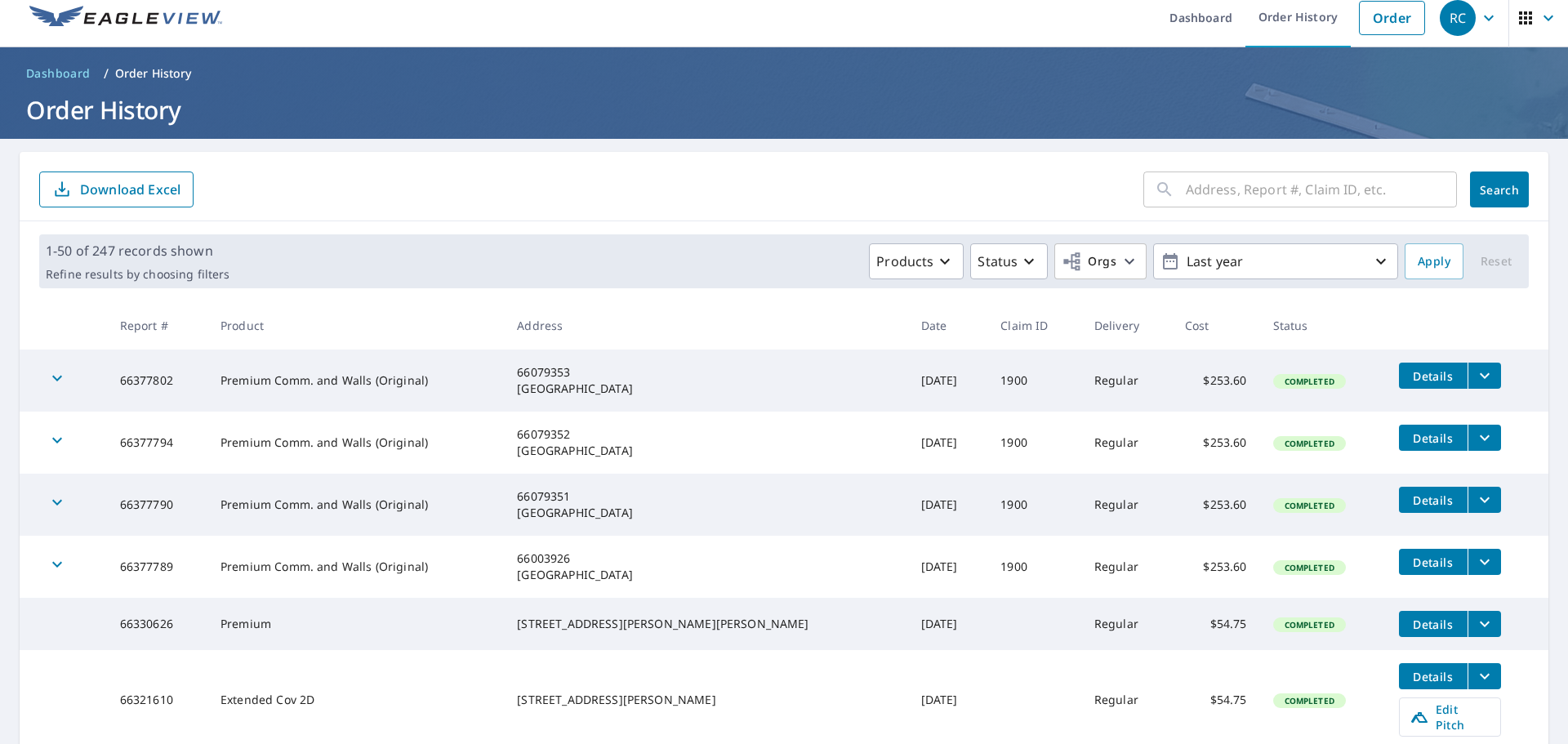 scroll, scrollTop: 0, scrollLeft: 0, axis: both 